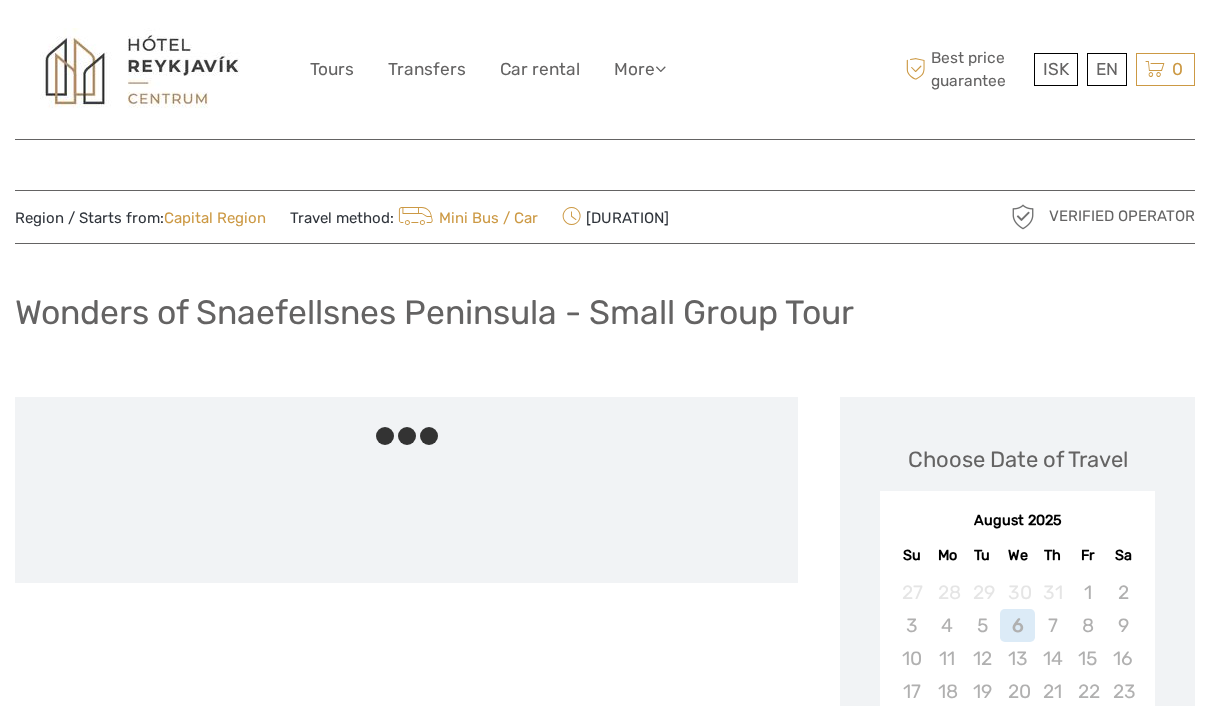 scroll, scrollTop: 128, scrollLeft: 0, axis: vertical 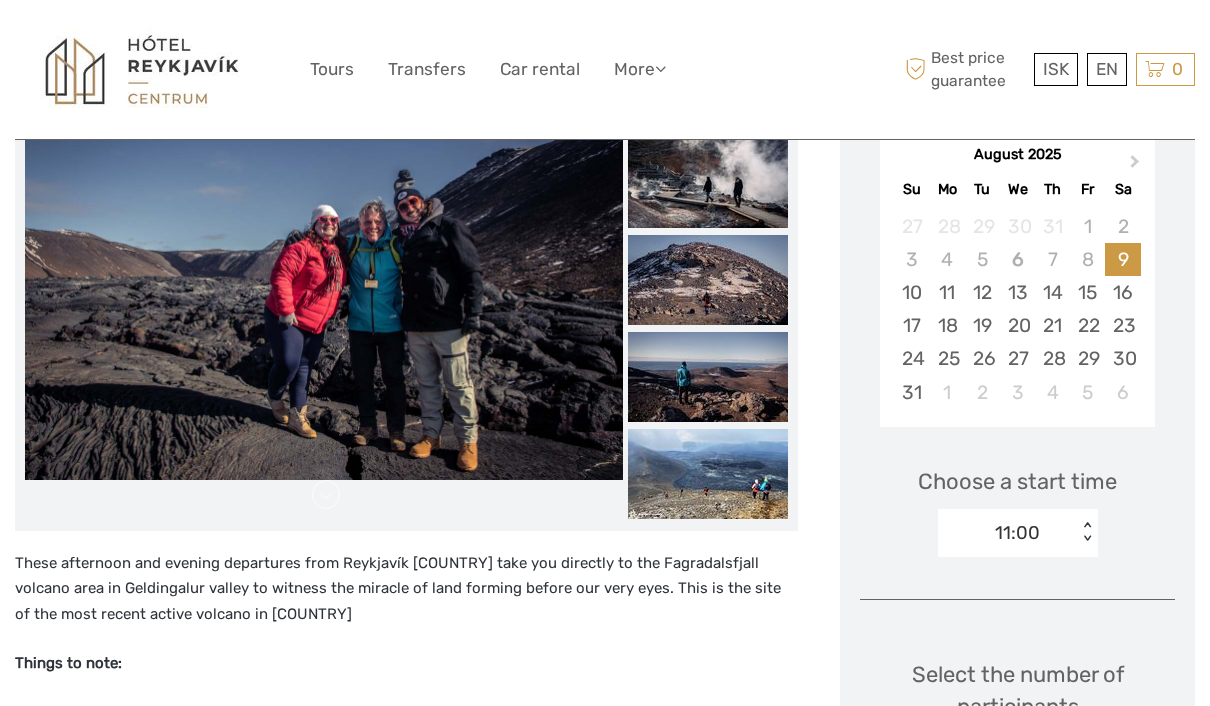 click on "16" at bounding box center [1122, 292] 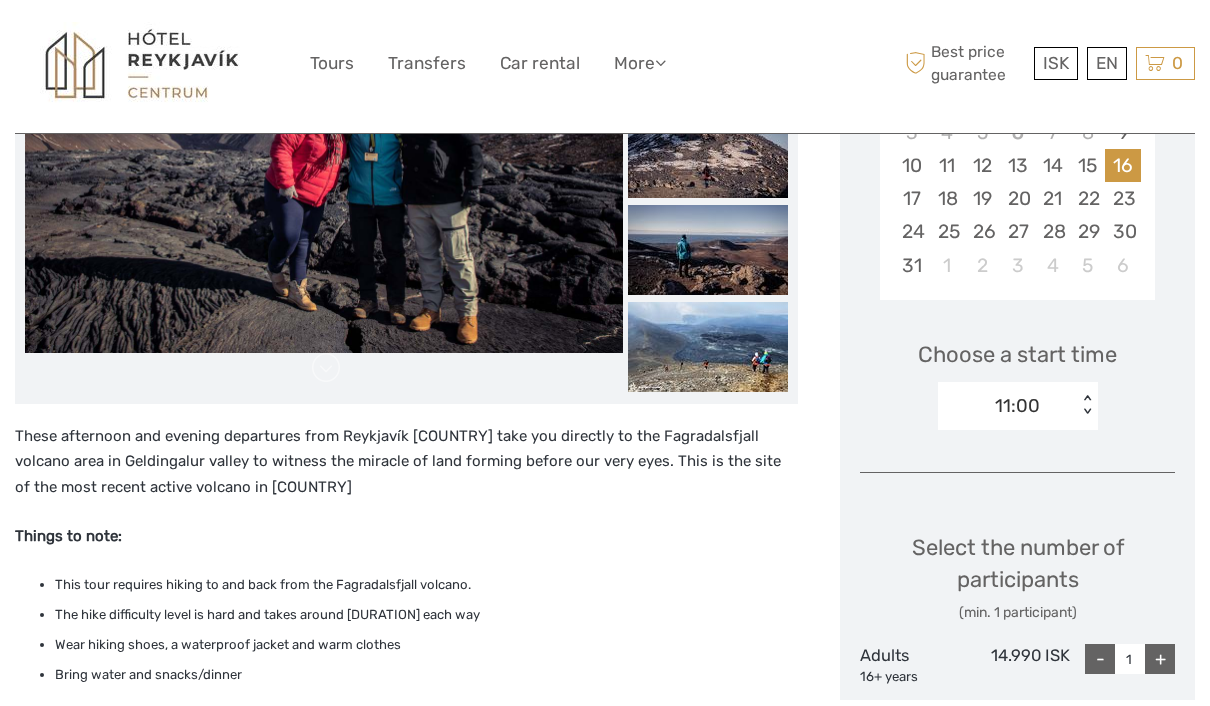 scroll, scrollTop: 493, scrollLeft: 0, axis: vertical 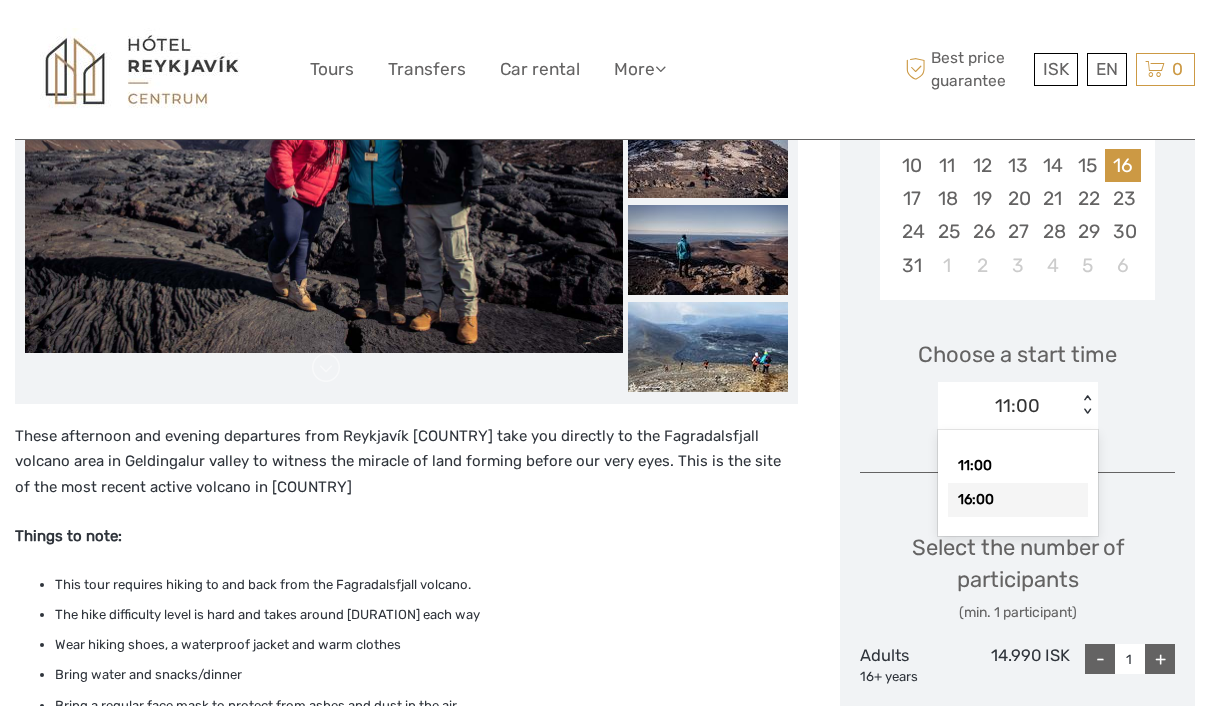 click on "16:00" at bounding box center (1018, 500) 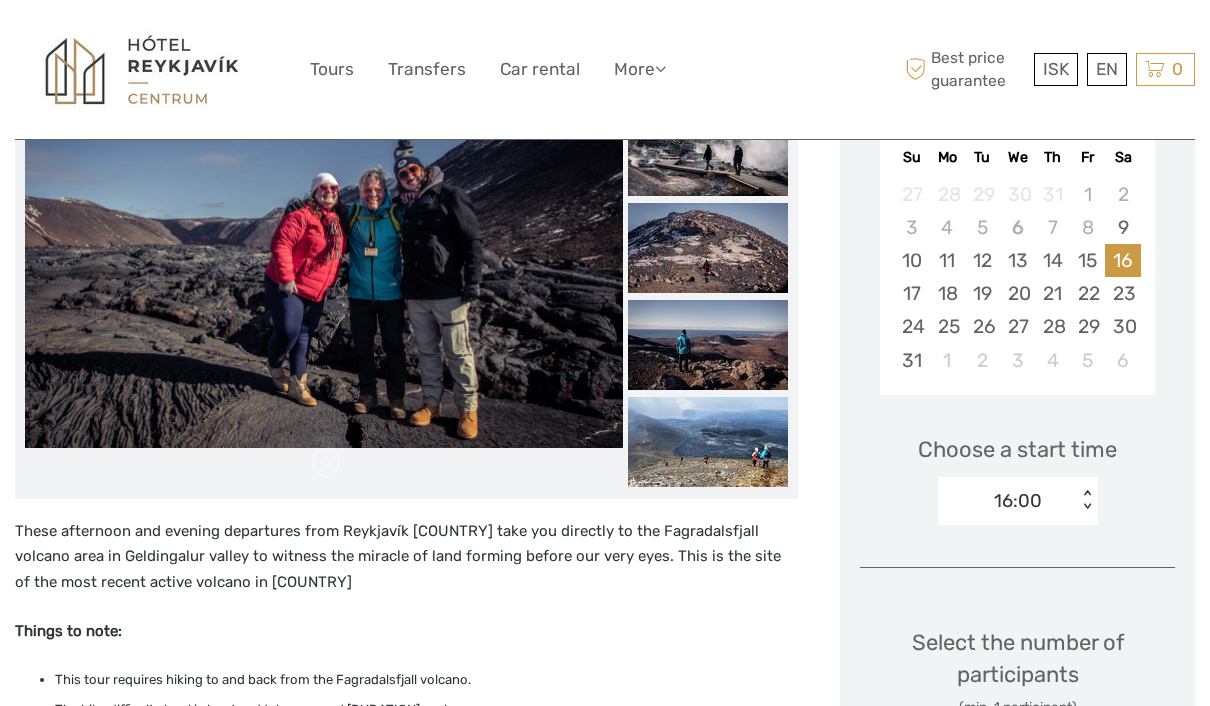 scroll, scrollTop: 397, scrollLeft: 0, axis: vertical 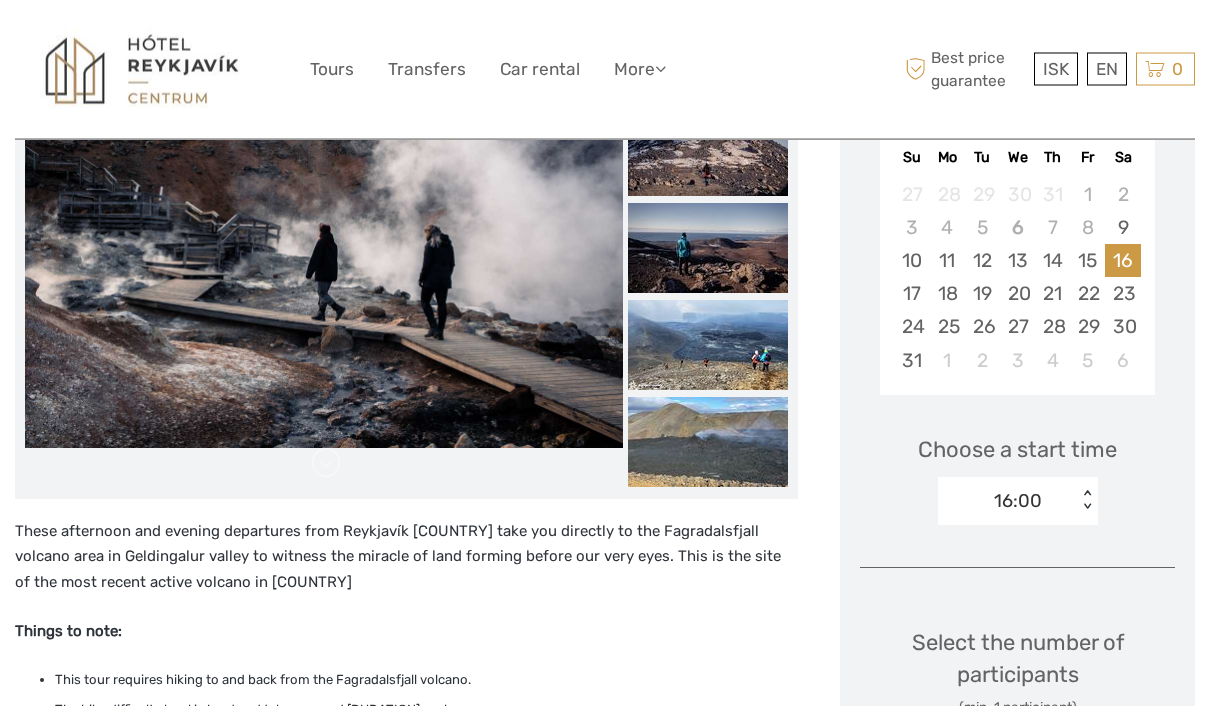 click on "17" at bounding box center (911, 294) 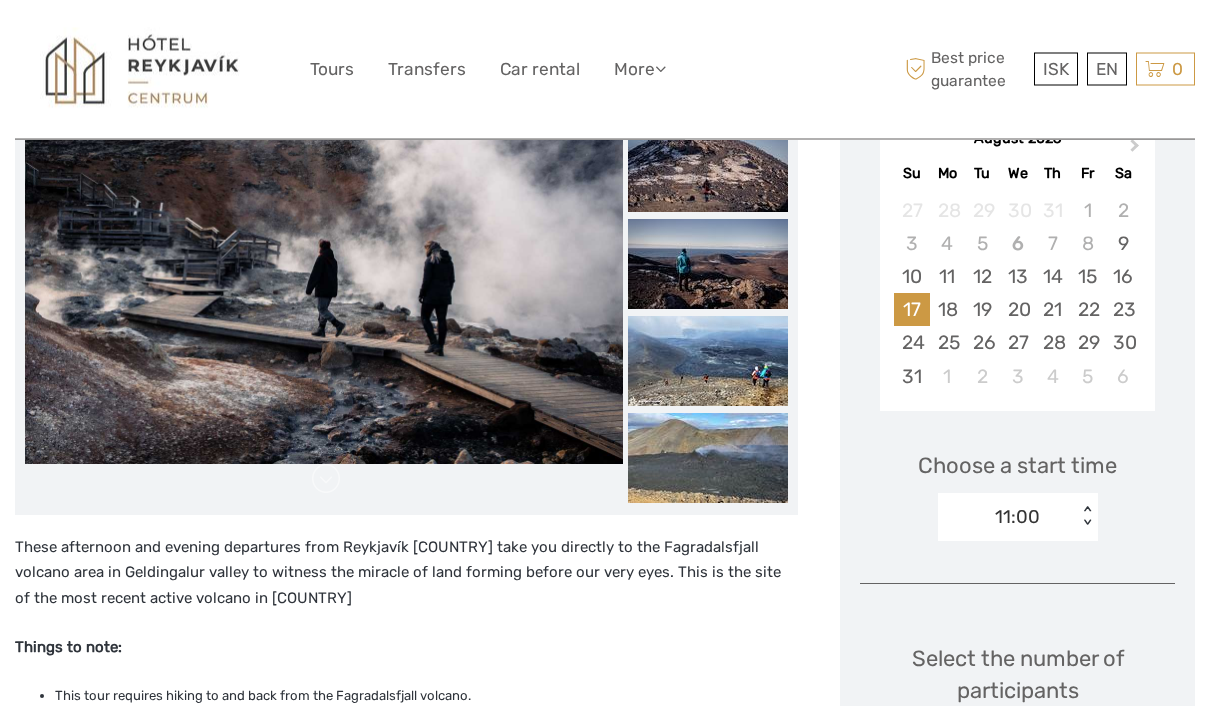 scroll, scrollTop: 331, scrollLeft: 0, axis: vertical 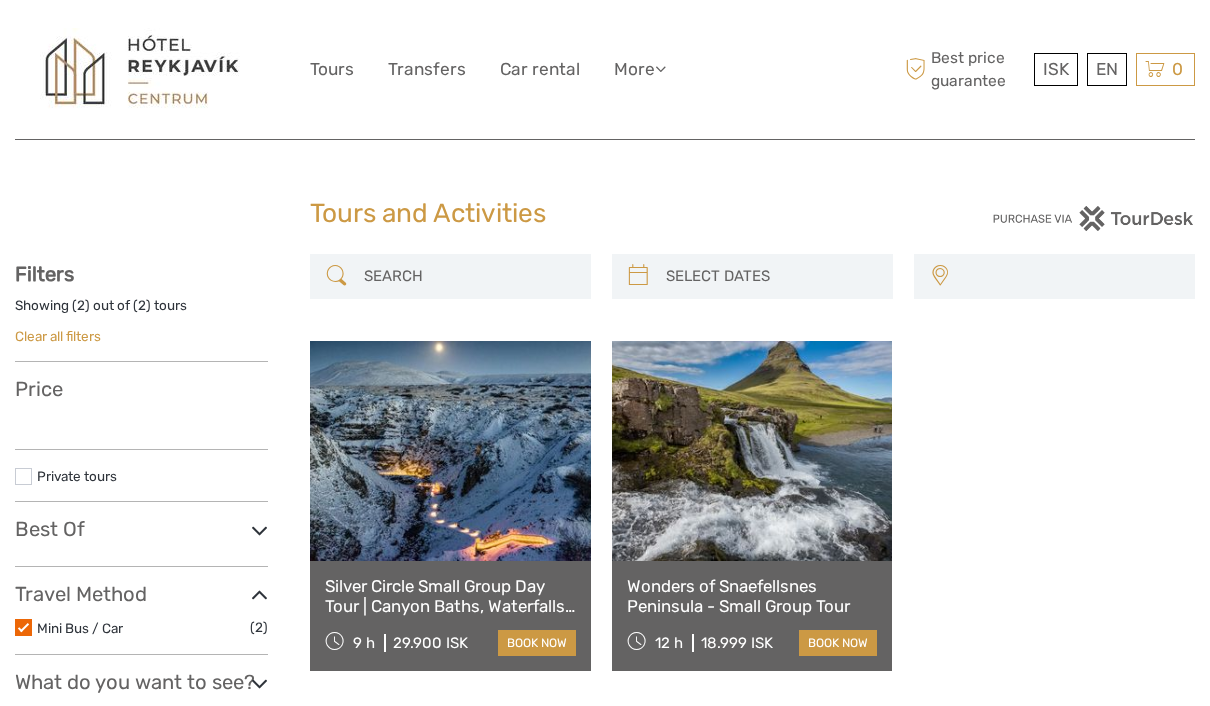 select 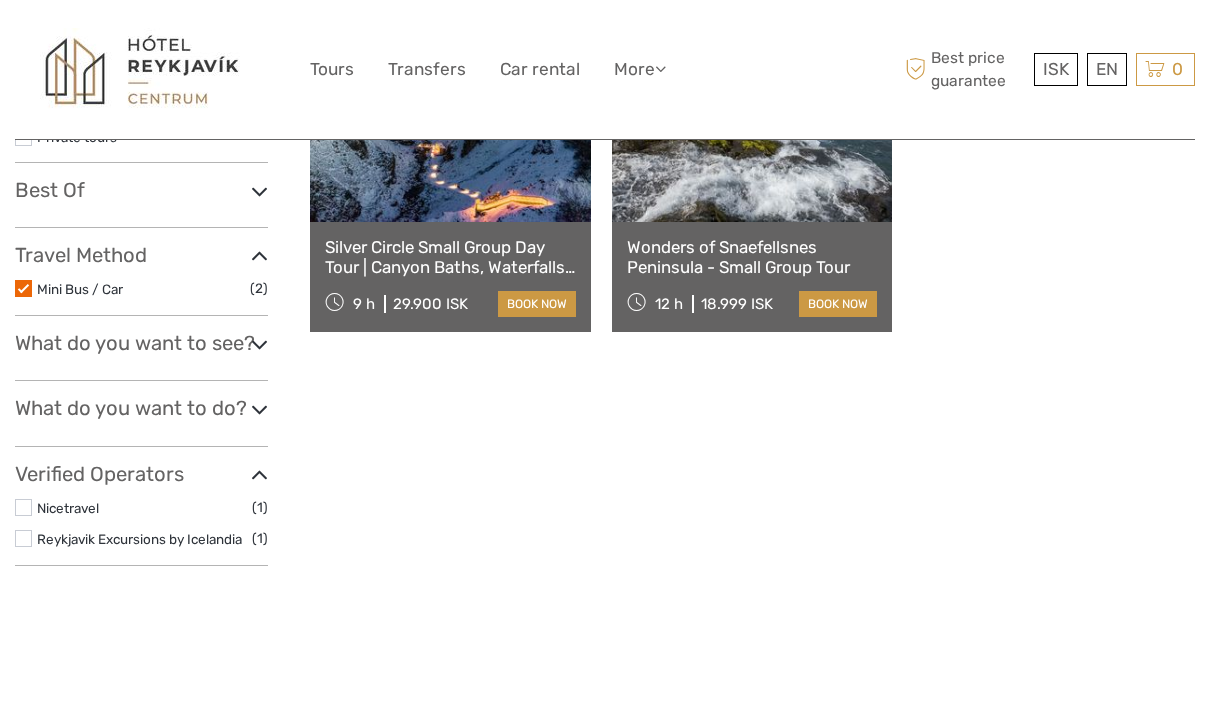 select 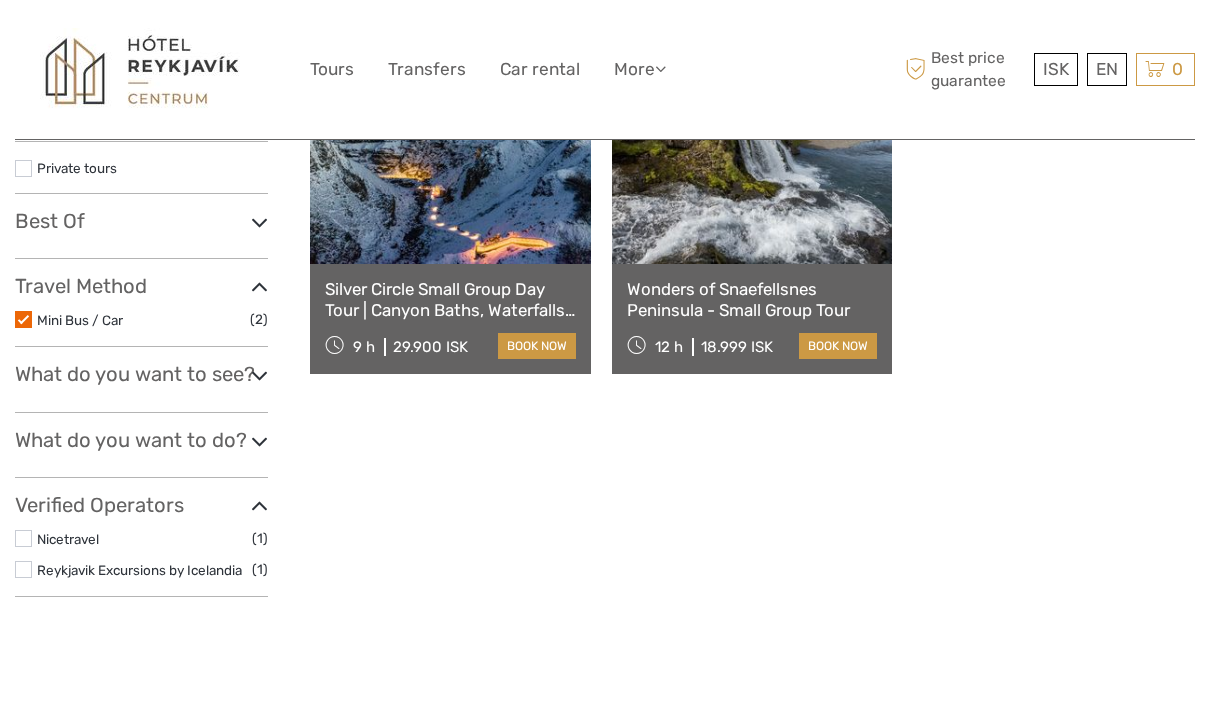 scroll, scrollTop: 0, scrollLeft: 0, axis: both 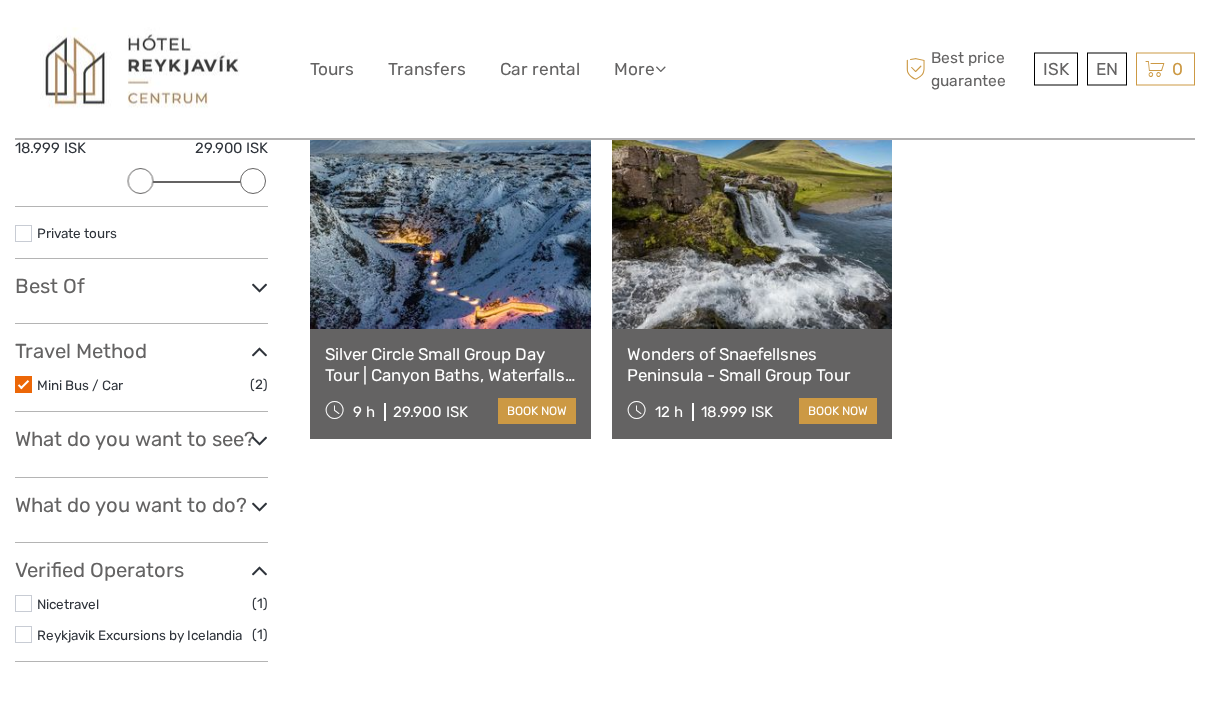click on "What do you want to do?" at bounding box center (141, 506) 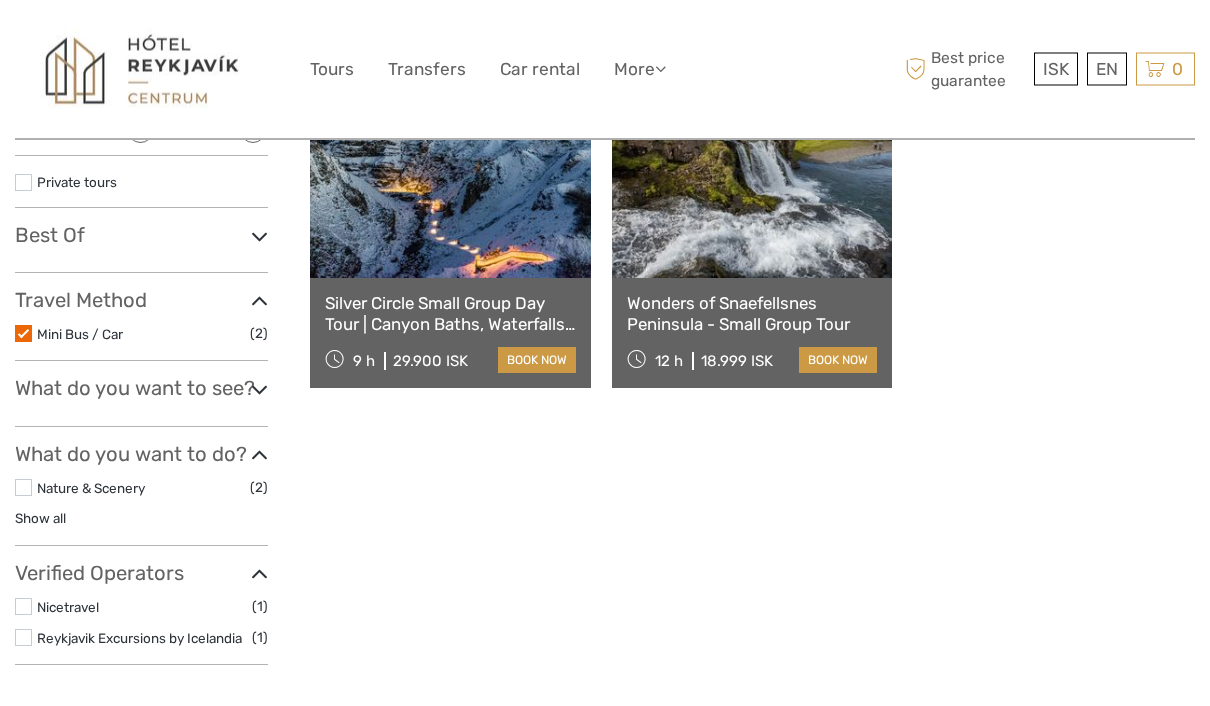 scroll, scrollTop: 325, scrollLeft: 0, axis: vertical 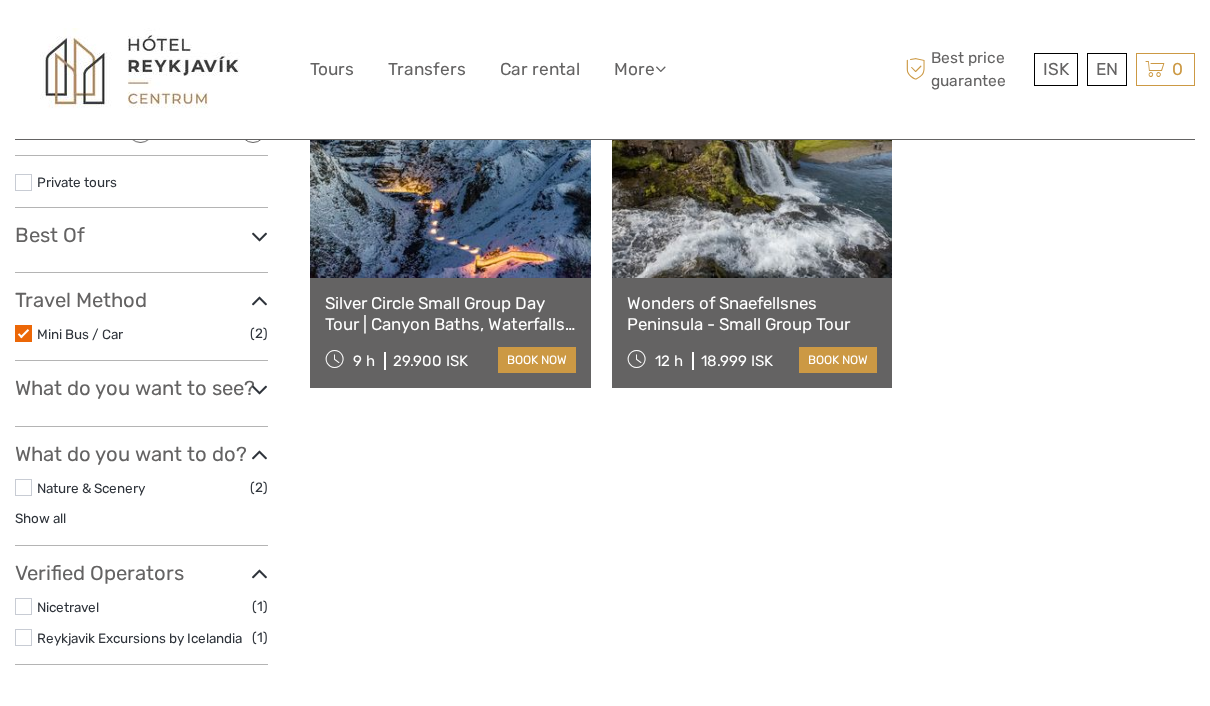 click on "What do you want to see?" at bounding box center [141, 388] 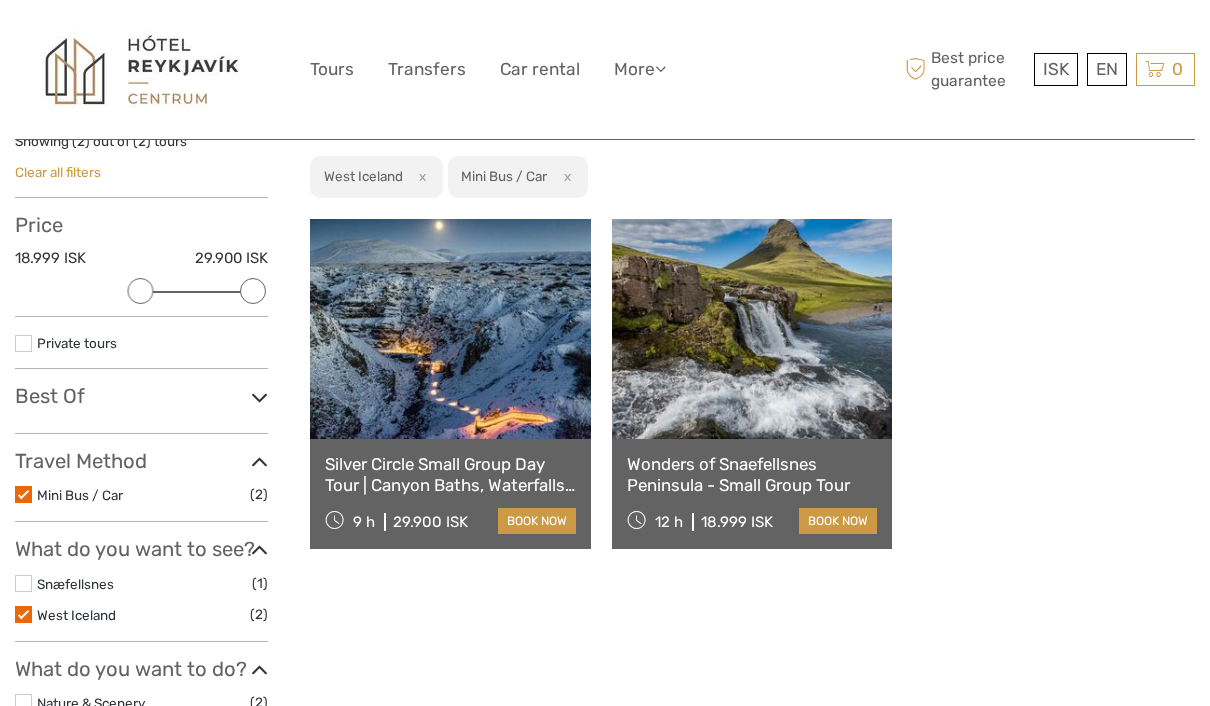 scroll, scrollTop: 179, scrollLeft: 0, axis: vertical 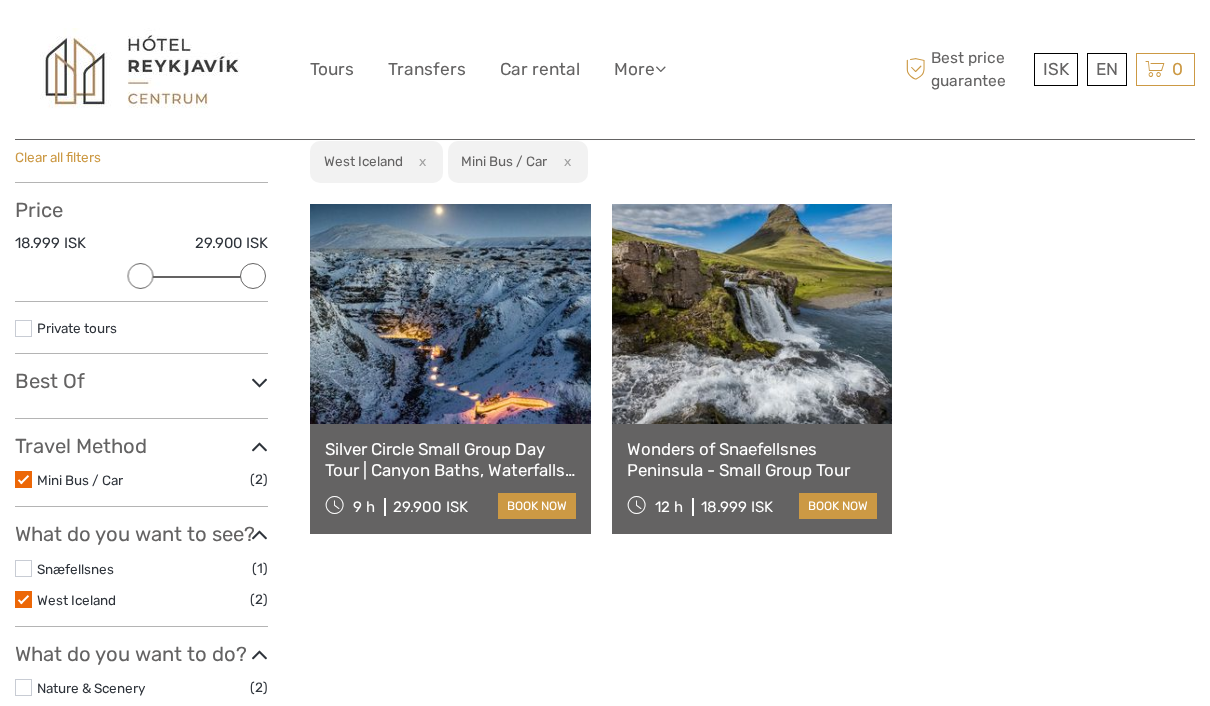 click at bounding box center [752, 314] 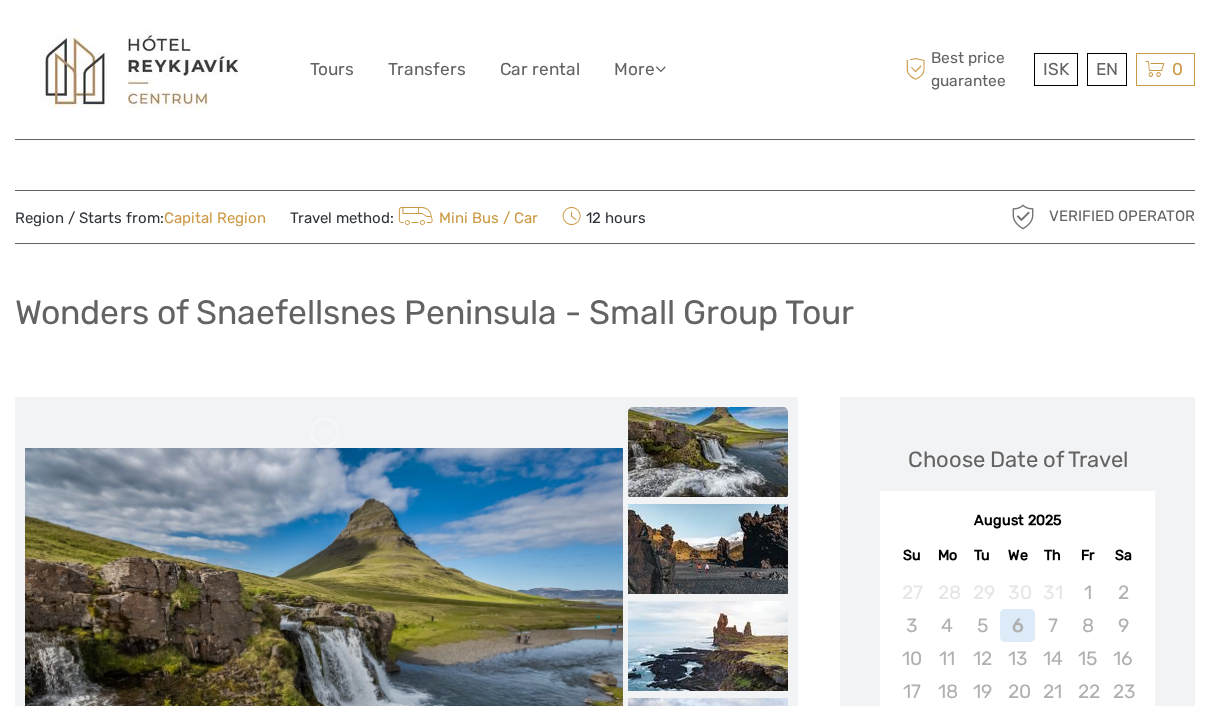 scroll, scrollTop: 0, scrollLeft: 0, axis: both 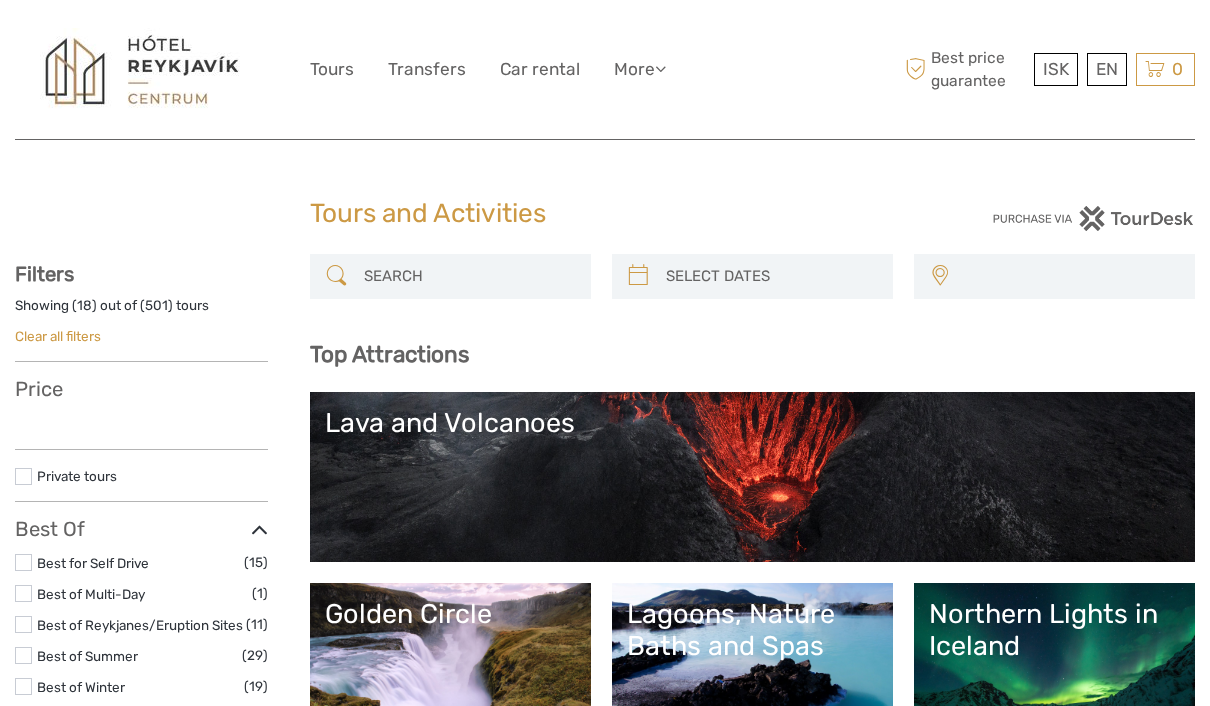 select 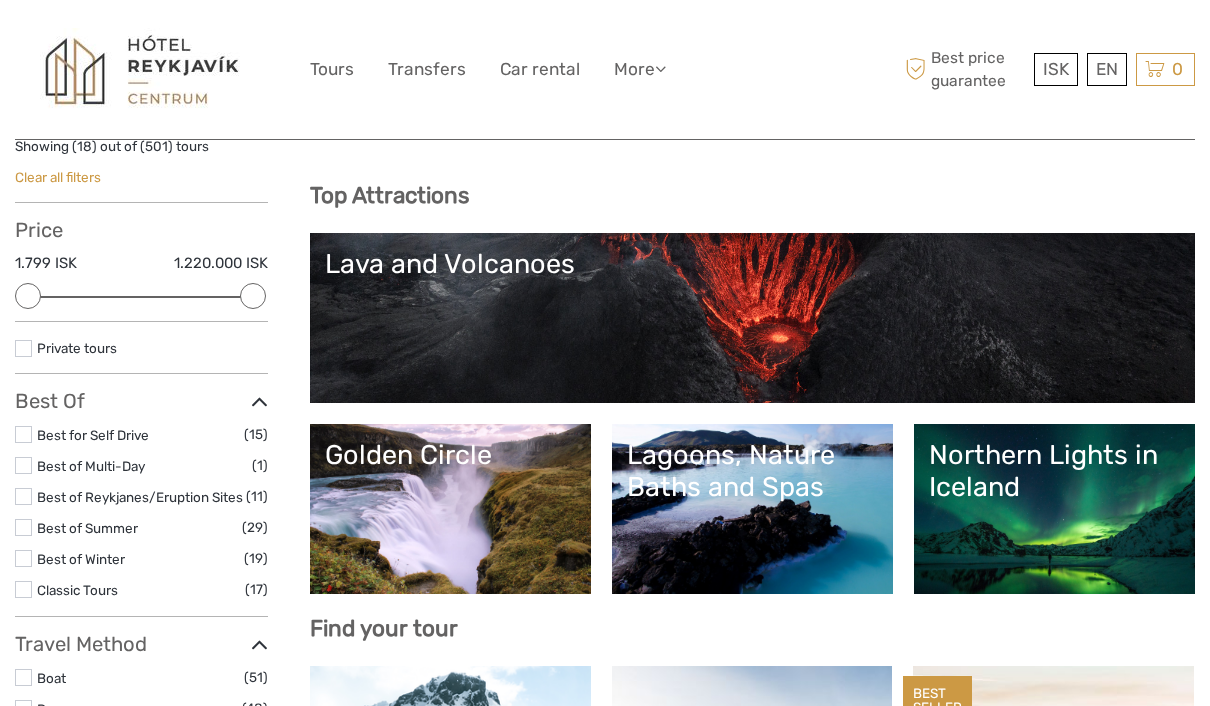 scroll, scrollTop: 0, scrollLeft: 0, axis: both 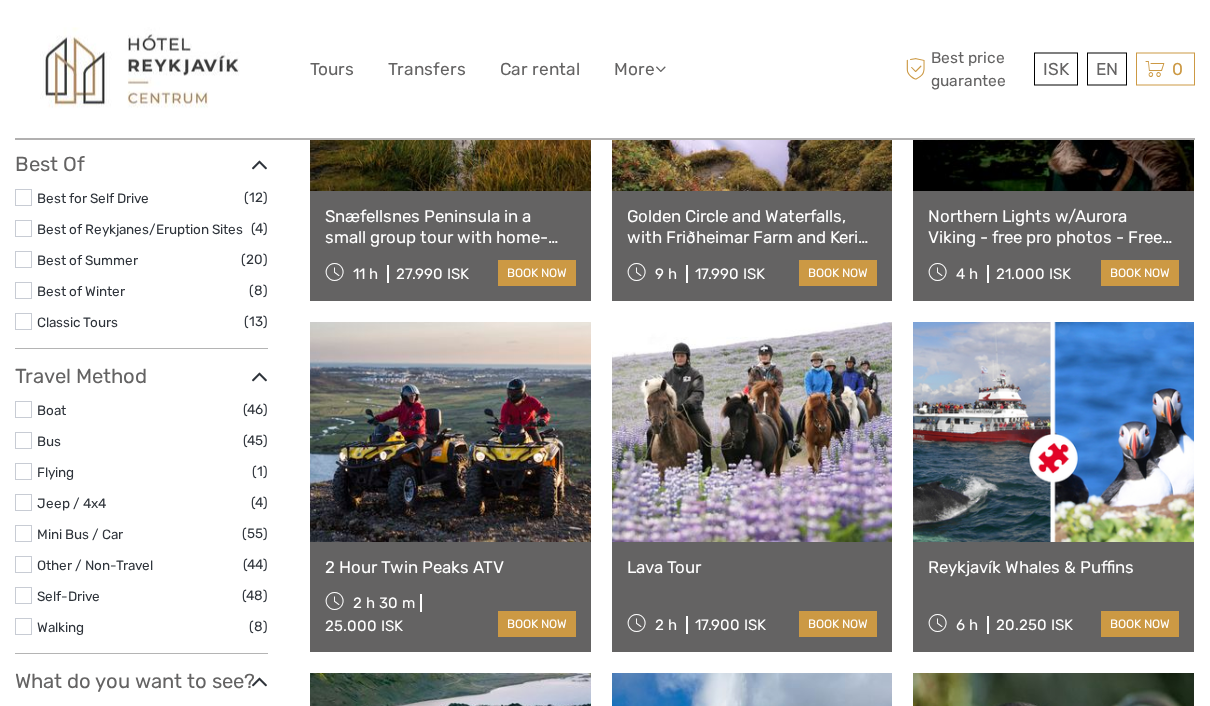 click at bounding box center [23, 260] 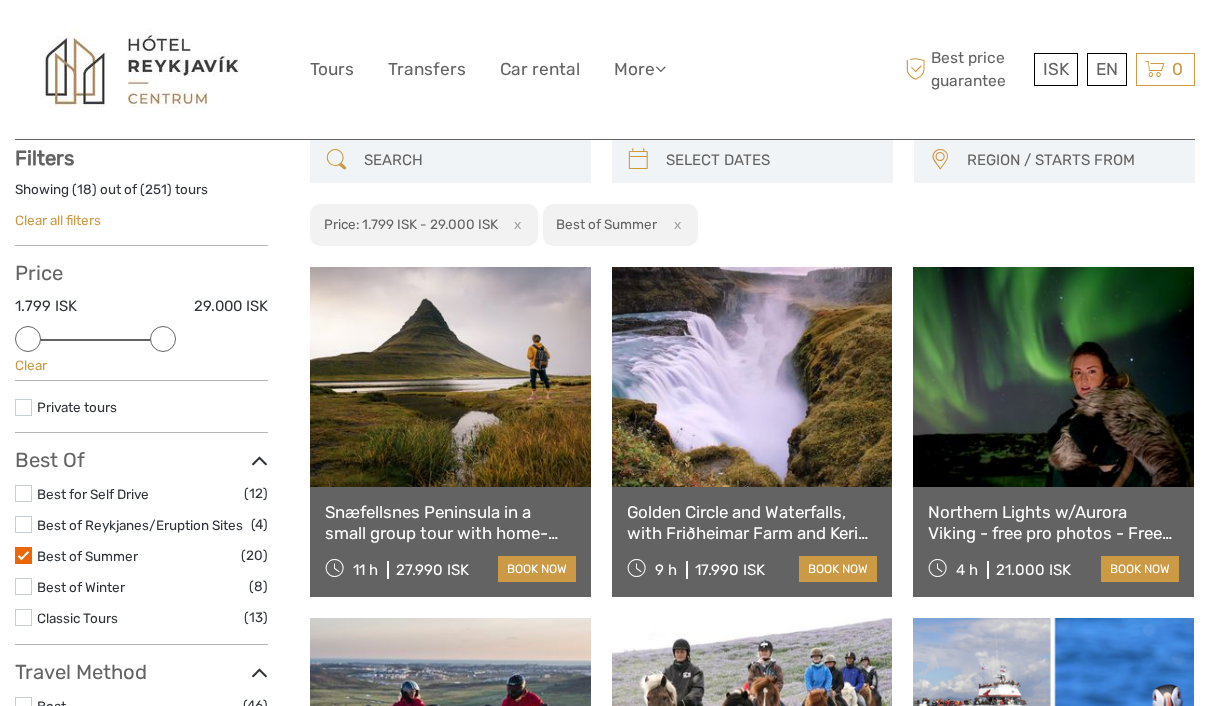 scroll, scrollTop: 113, scrollLeft: 0, axis: vertical 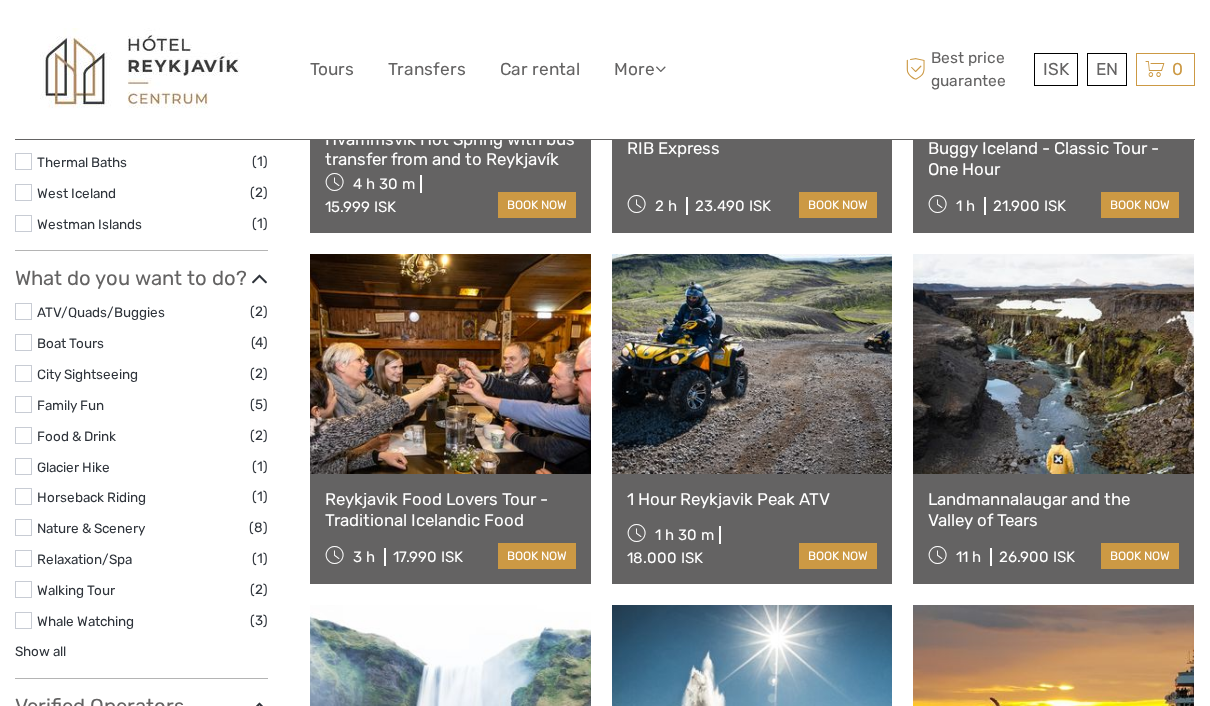 click on "Show all" at bounding box center (40, 651) 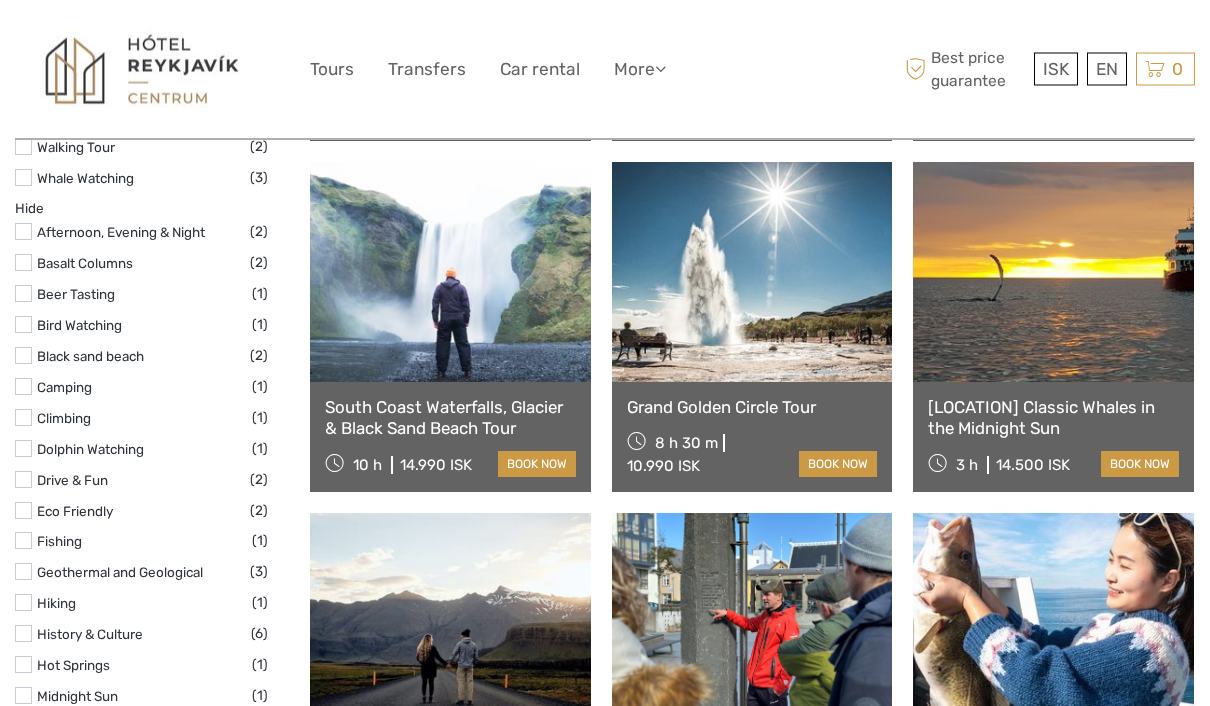 scroll, scrollTop: 1625, scrollLeft: 0, axis: vertical 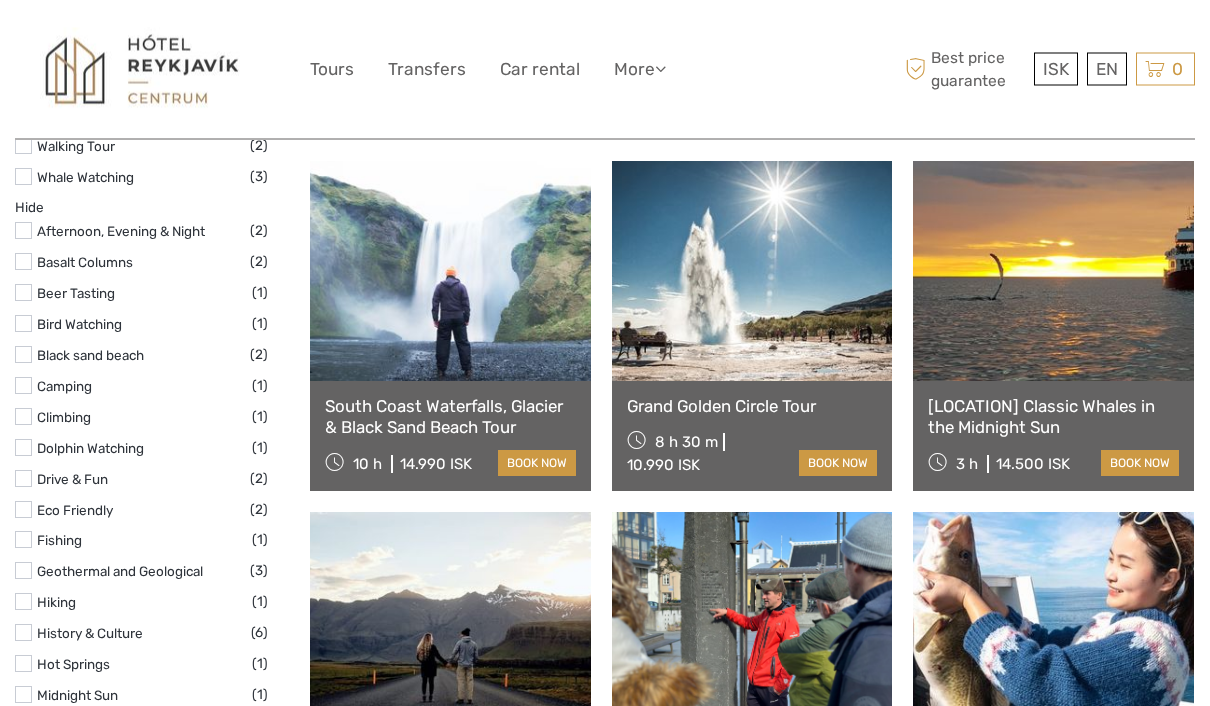 click on "Afternoon, Evening & Night
(2)
Basalt Columns
(2)
Beer Tasting
(1)
Bird Watching
(1)
Black sand beach
(2)
Camping
(1)
Climbing
(1)
Dolphin Watching
(1)
Drive & Fun
(2)
Eco Friendly
(2)
Fishing
(1)
Geothermal and Geological
(3)
Hiking
(1)
History & Culture
(6)
Hot Springs
(1)" at bounding box center [141, 556] 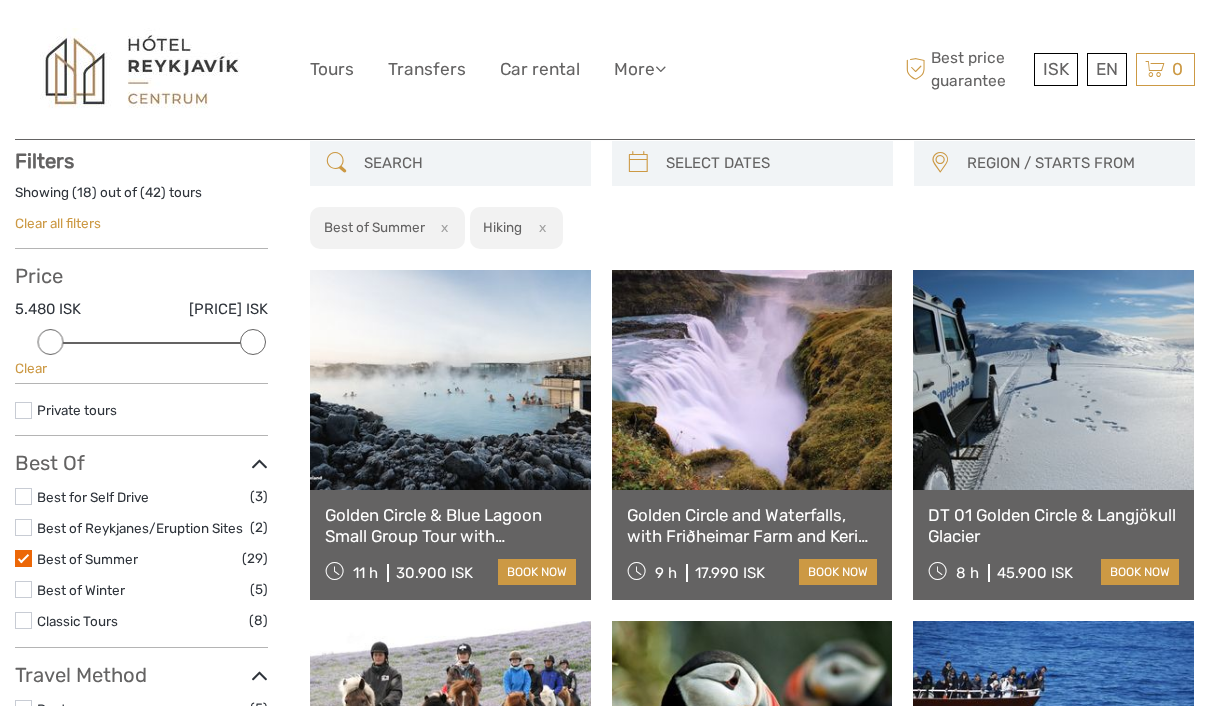 scroll, scrollTop: 195, scrollLeft: 0, axis: vertical 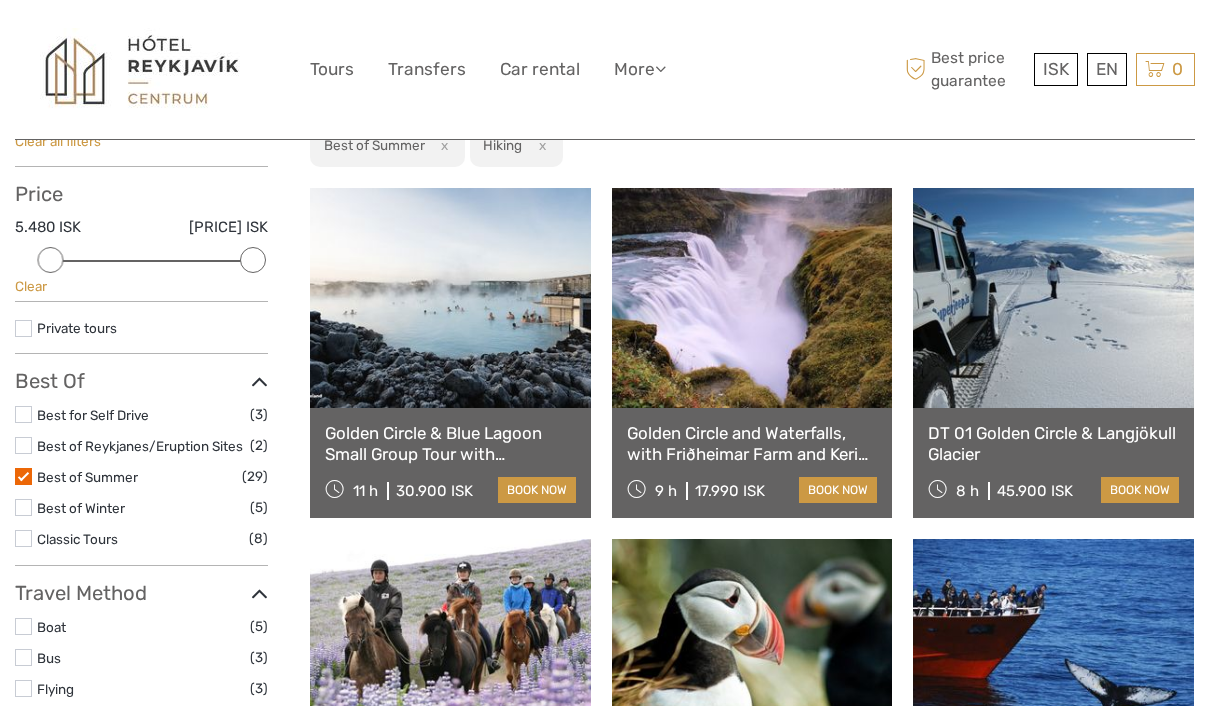 click at bounding box center (23, 476) 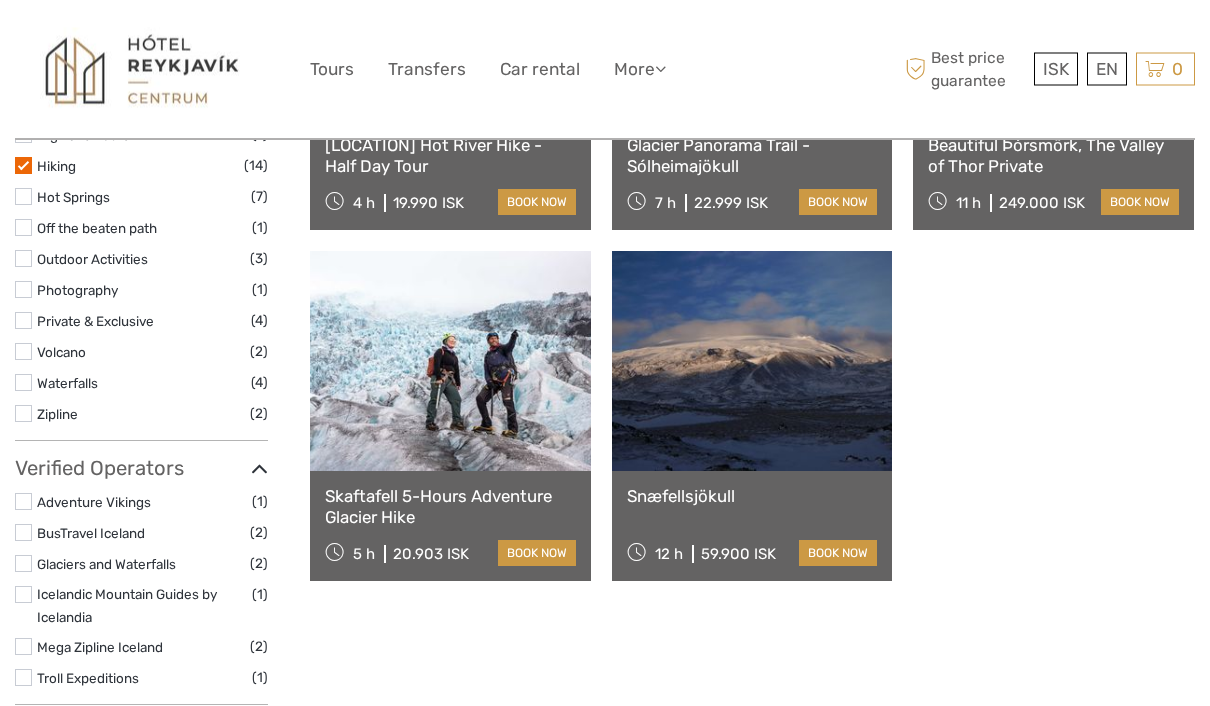 scroll, scrollTop: 1536, scrollLeft: 0, axis: vertical 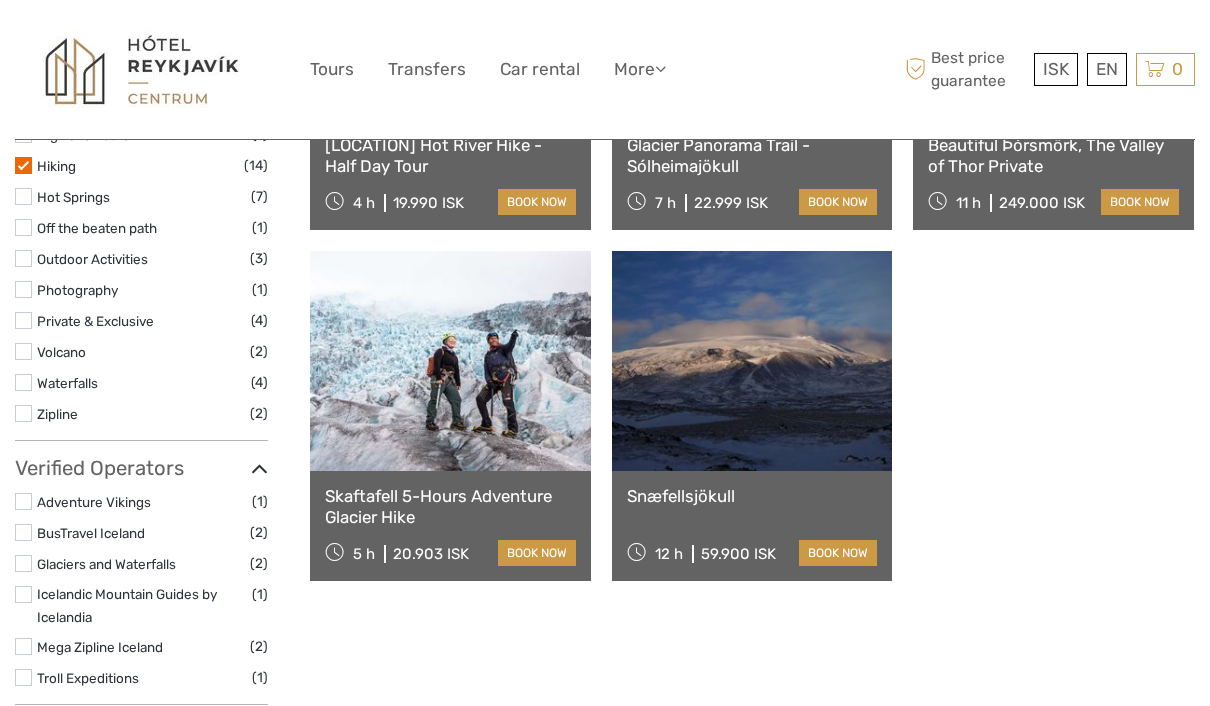 click at bounding box center [450, 361] 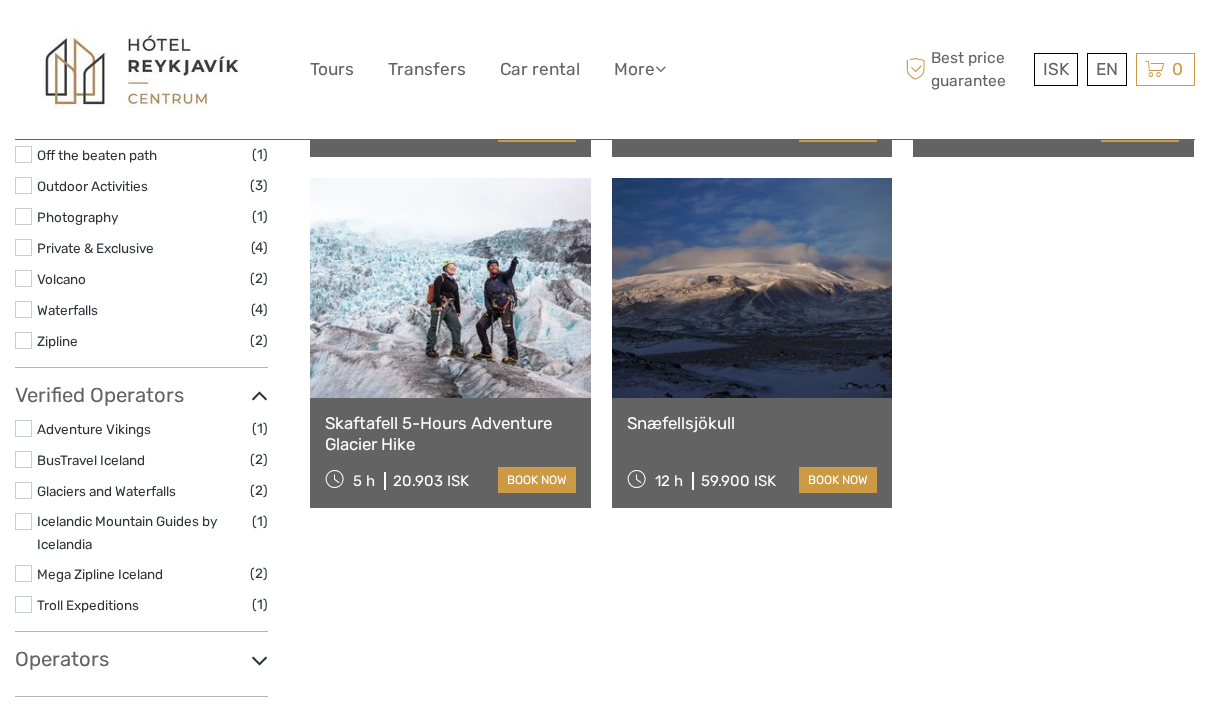 scroll, scrollTop: 1608, scrollLeft: 0, axis: vertical 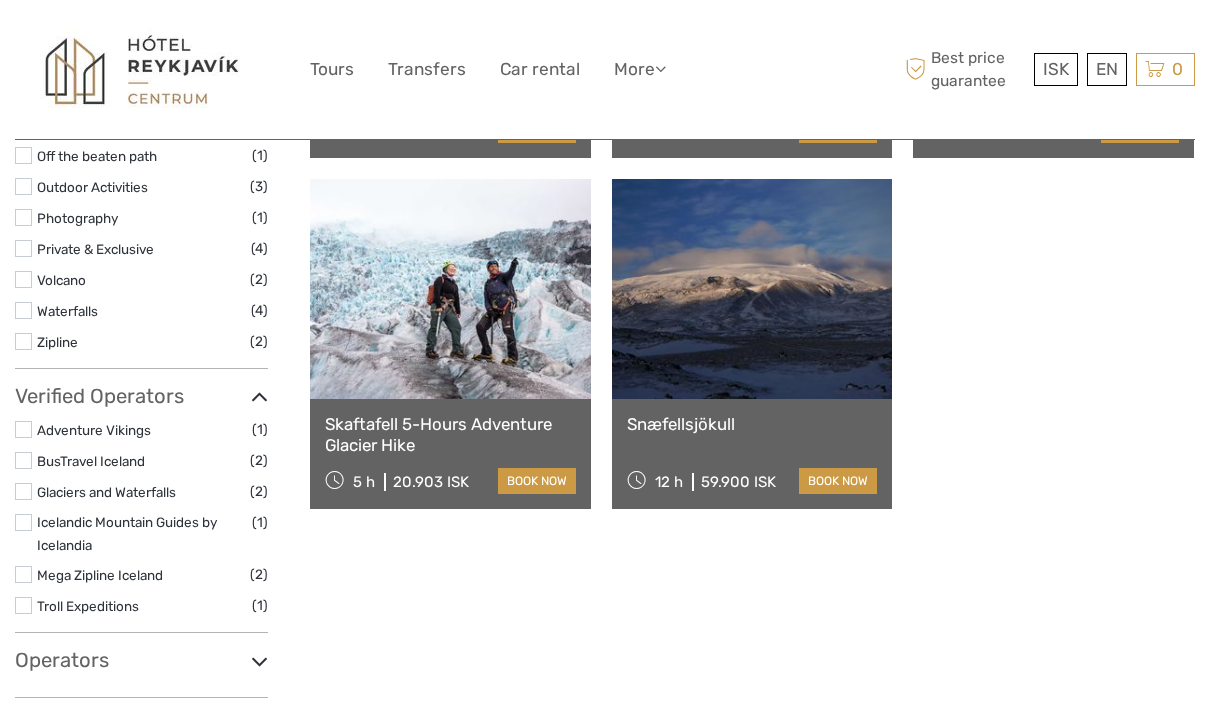 click at bounding box center (752, 289) 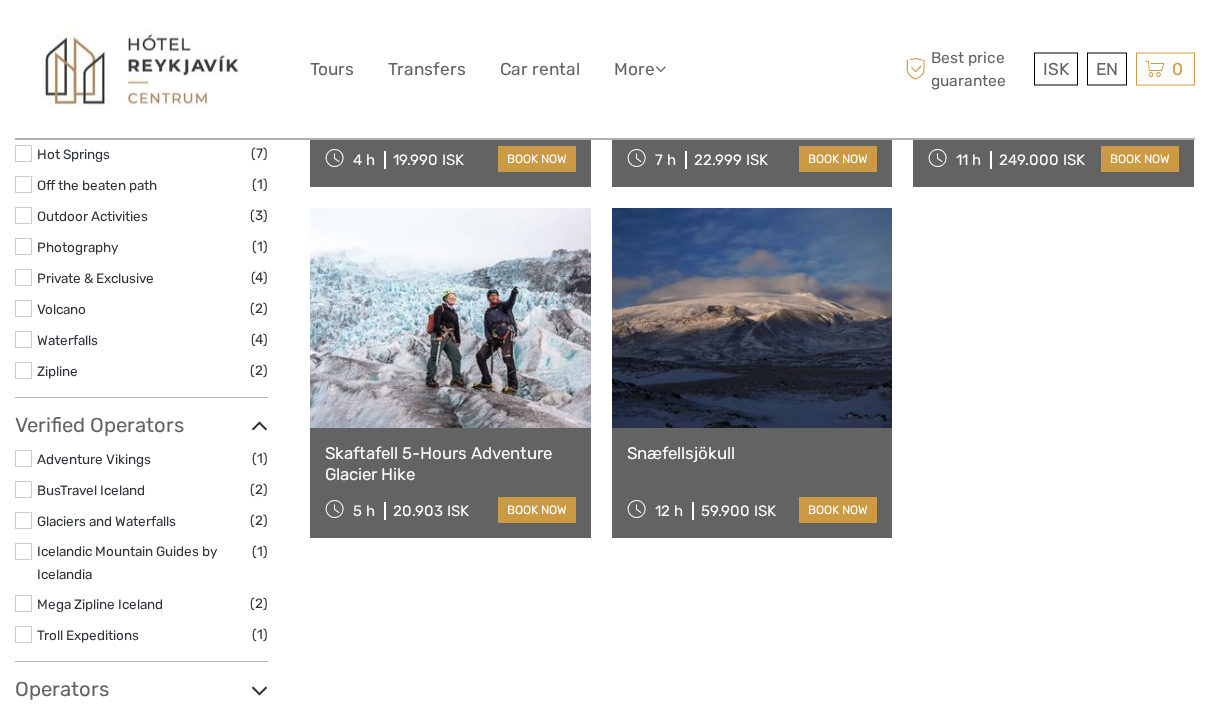 scroll, scrollTop: 1574, scrollLeft: 0, axis: vertical 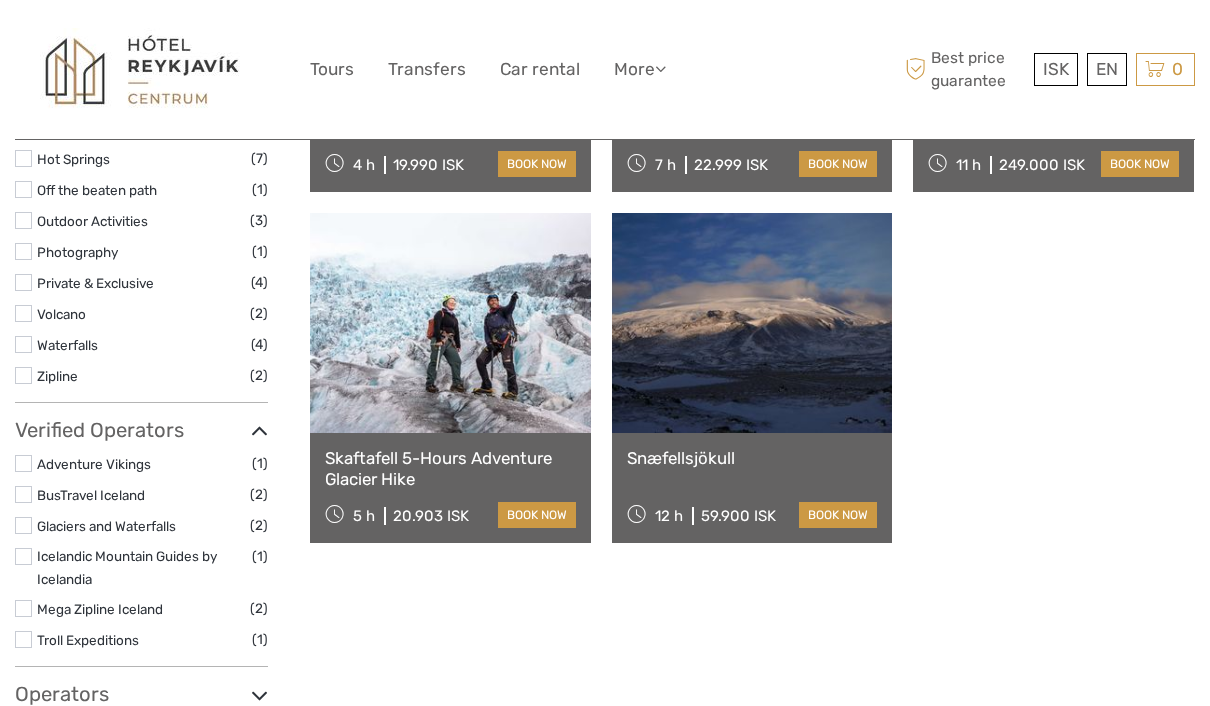 click at bounding box center [752, 323] 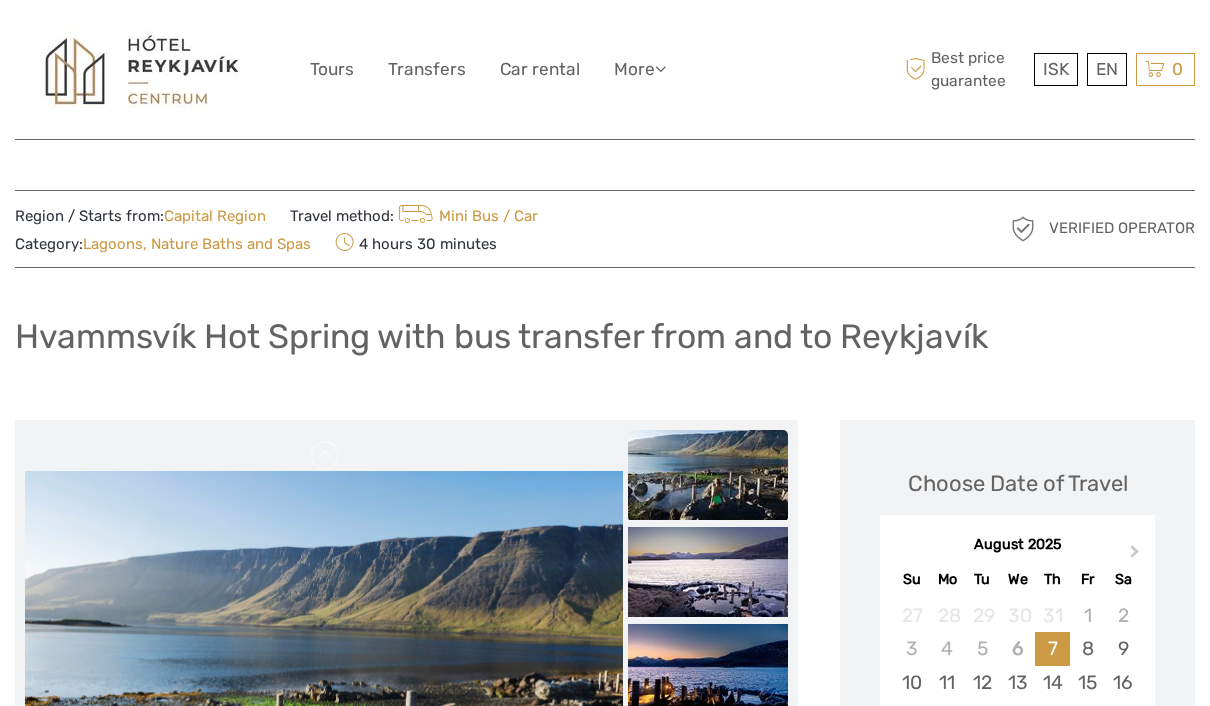 scroll, scrollTop: 0, scrollLeft: 0, axis: both 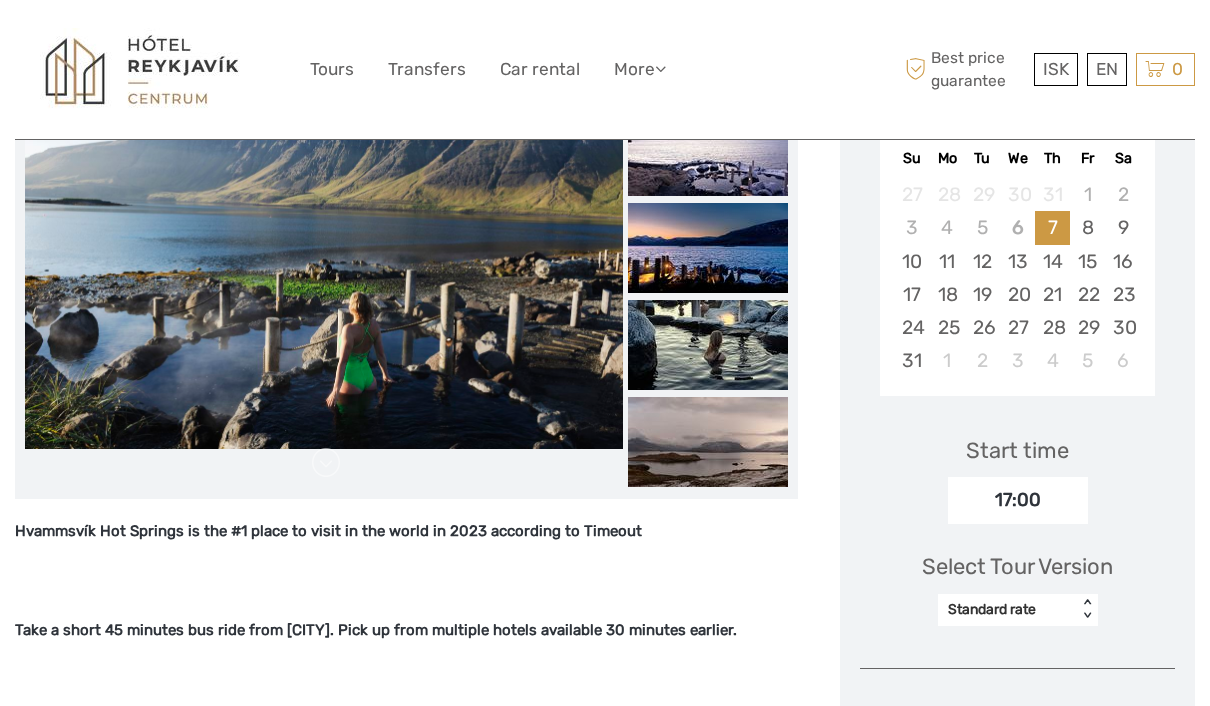 click on "16" at bounding box center [1122, 261] 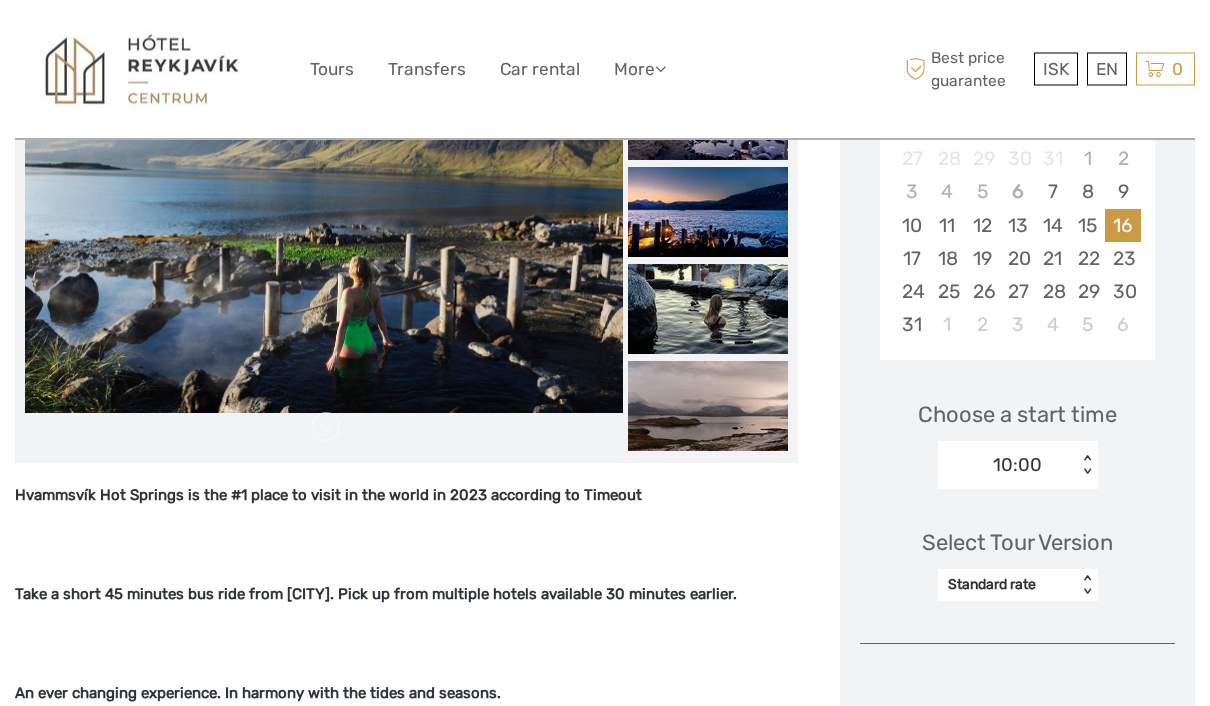 scroll, scrollTop: 476, scrollLeft: 0, axis: vertical 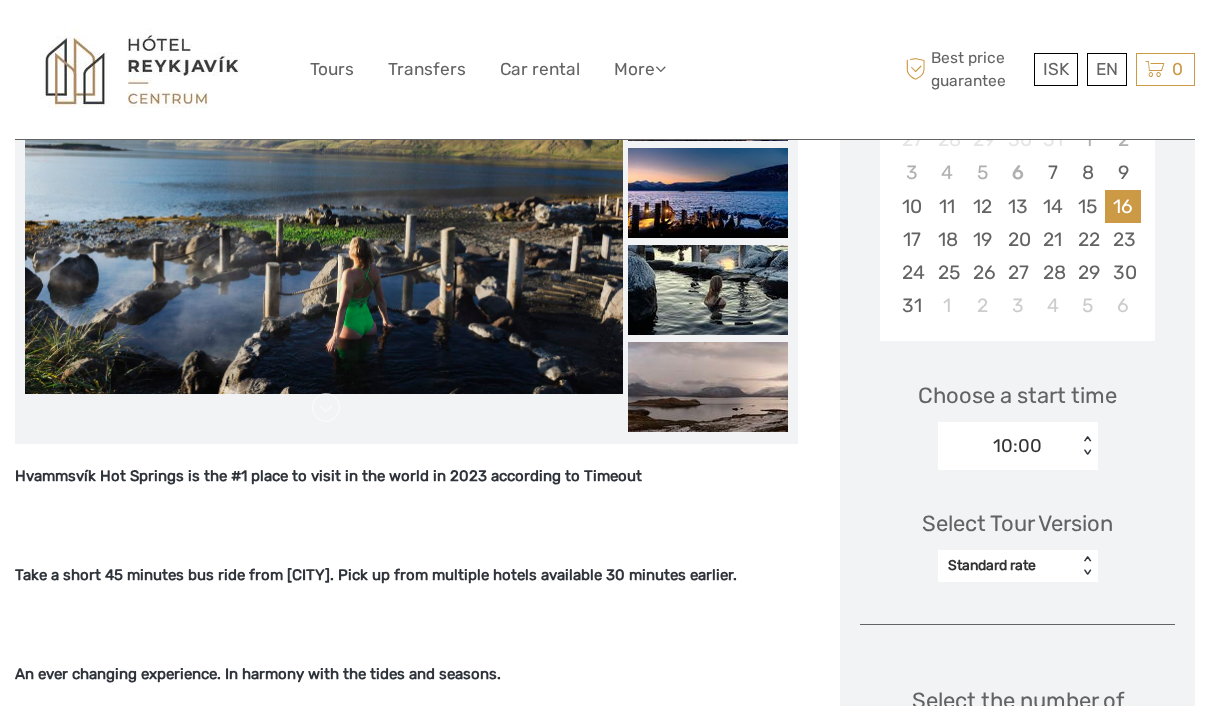 click on "Choose a start time 10:00 < >" at bounding box center (1017, 416) 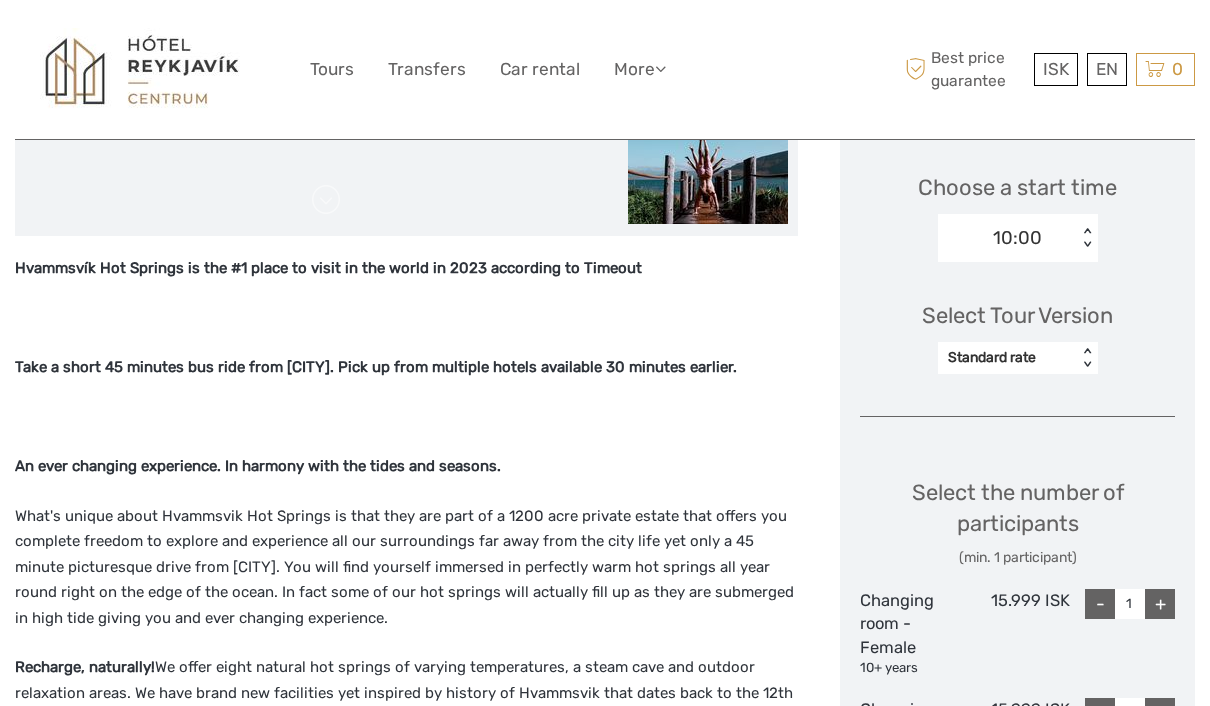 scroll, scrollTop: 722, scrollLeft: 0, axis: vertical 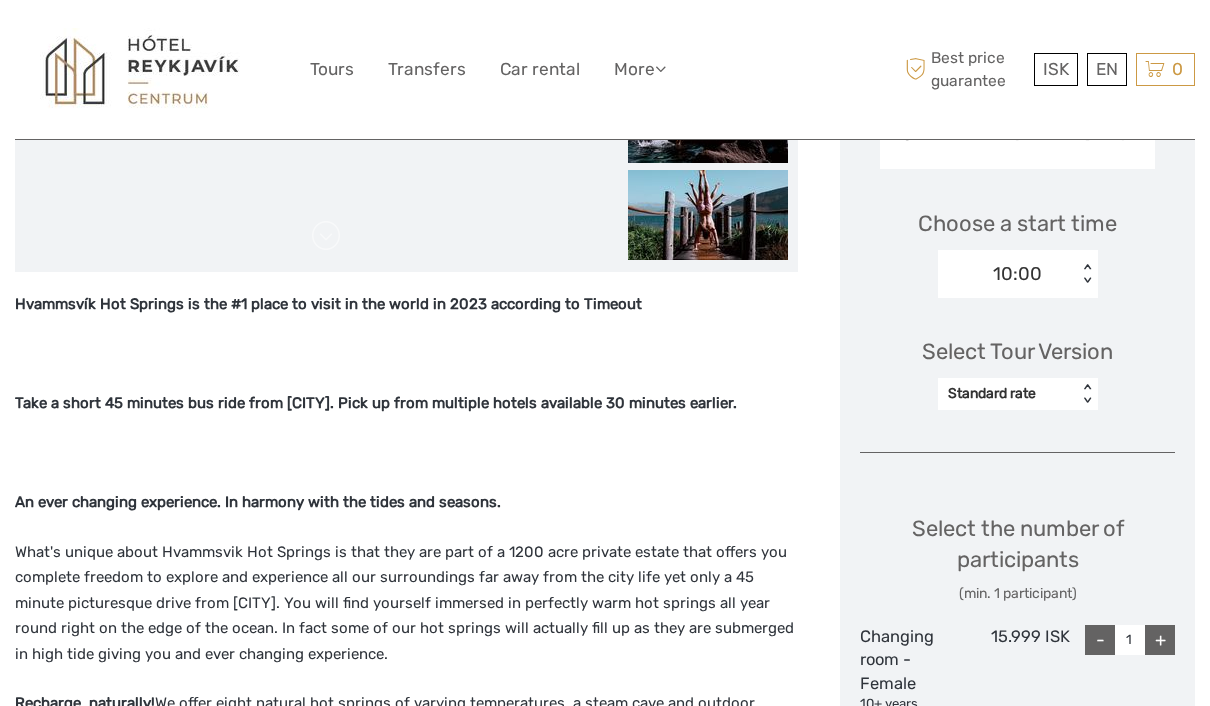 click on "Select Tour Version Standard rate < >" at bounding box center (1017, 364) 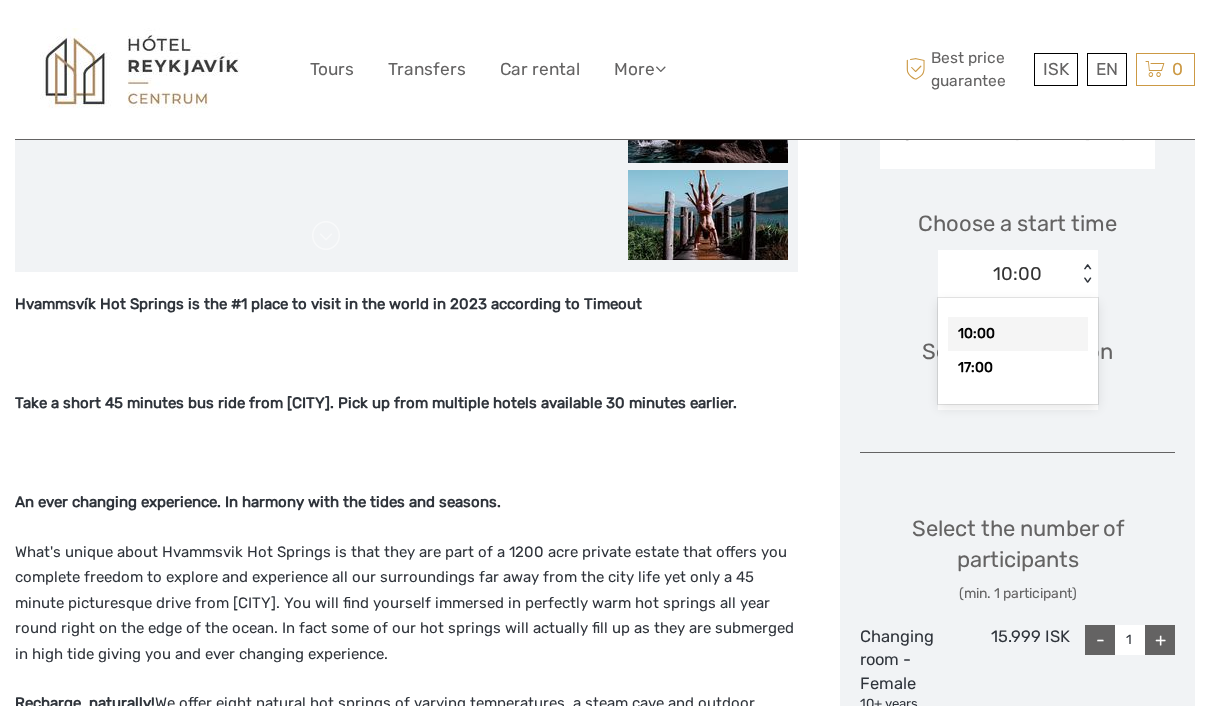 click on "Choose a start time option 10:00 selected, 1 of 2. 2 results available. Use Up and Down to choose options, press Enter to select the currently focused option, press Escape to exit the menu, press Tab to select the option and exit the menu. 10:00 < > 10:00 17:00" at bounding box center (1017, 244) 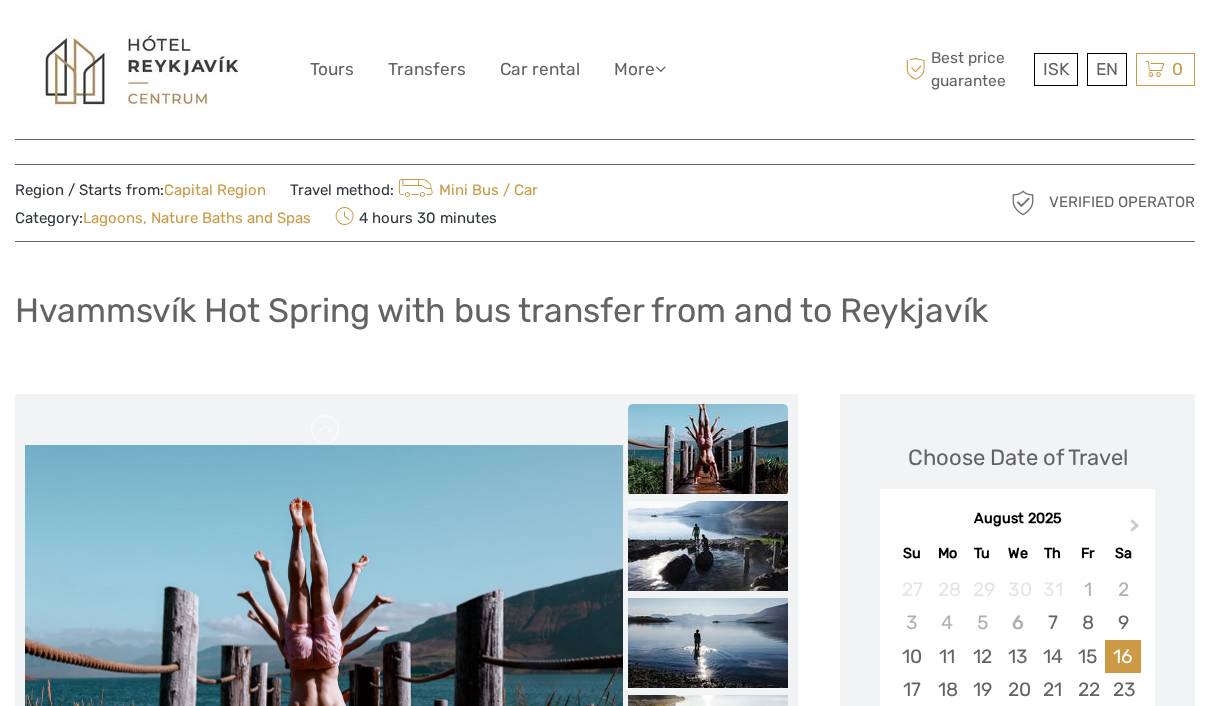 scroll, scrollTop: 0, scrollLeft: 0, axis: both 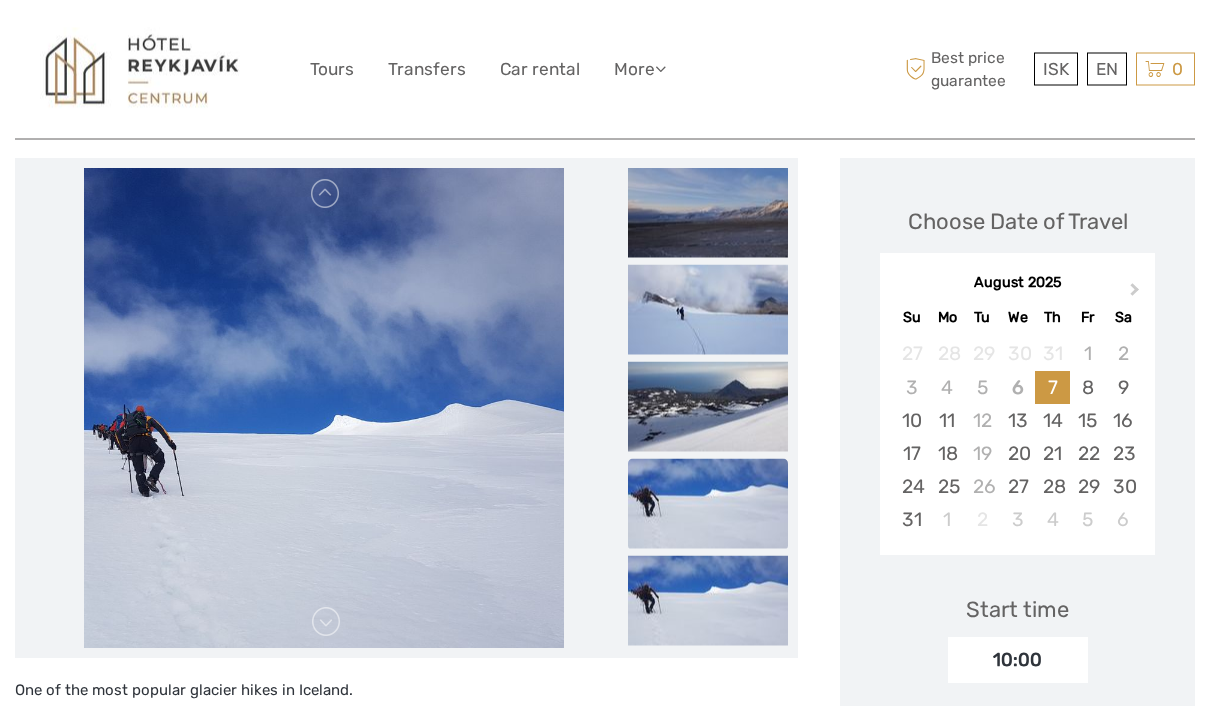 click on "16" at bounding box center (1122, 421) 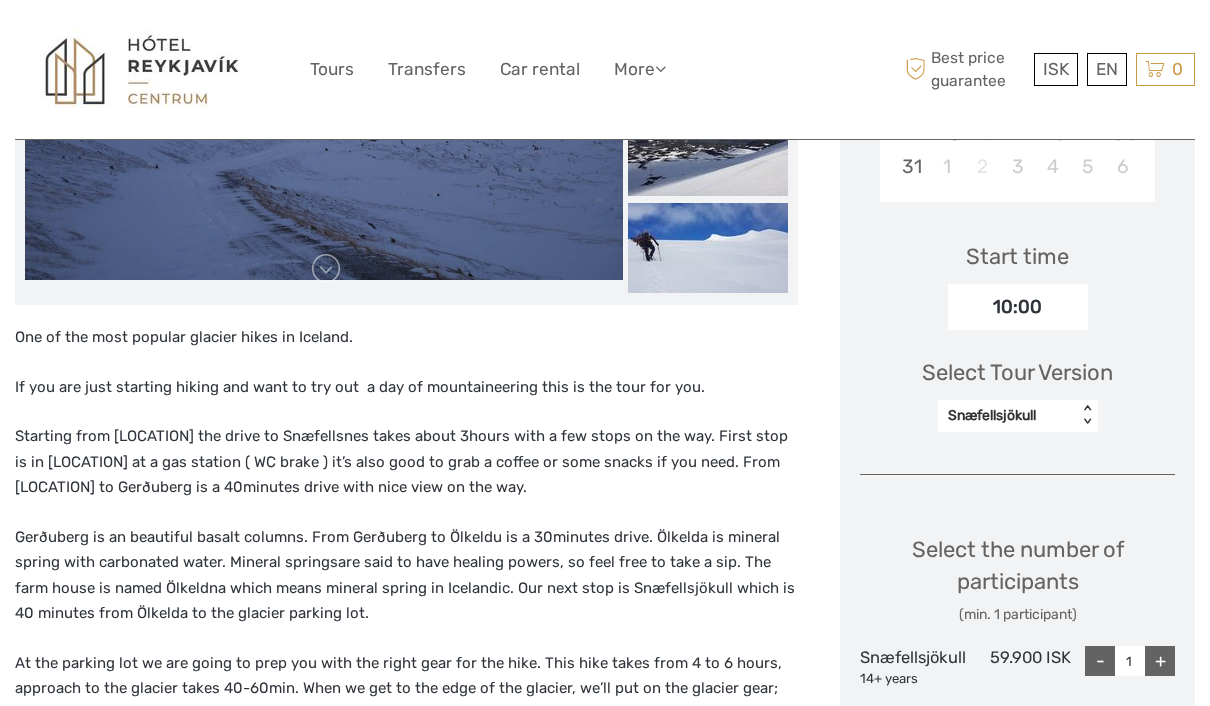 scroll, scrollTop: 567, scrollLeft: 0, axis: vertical 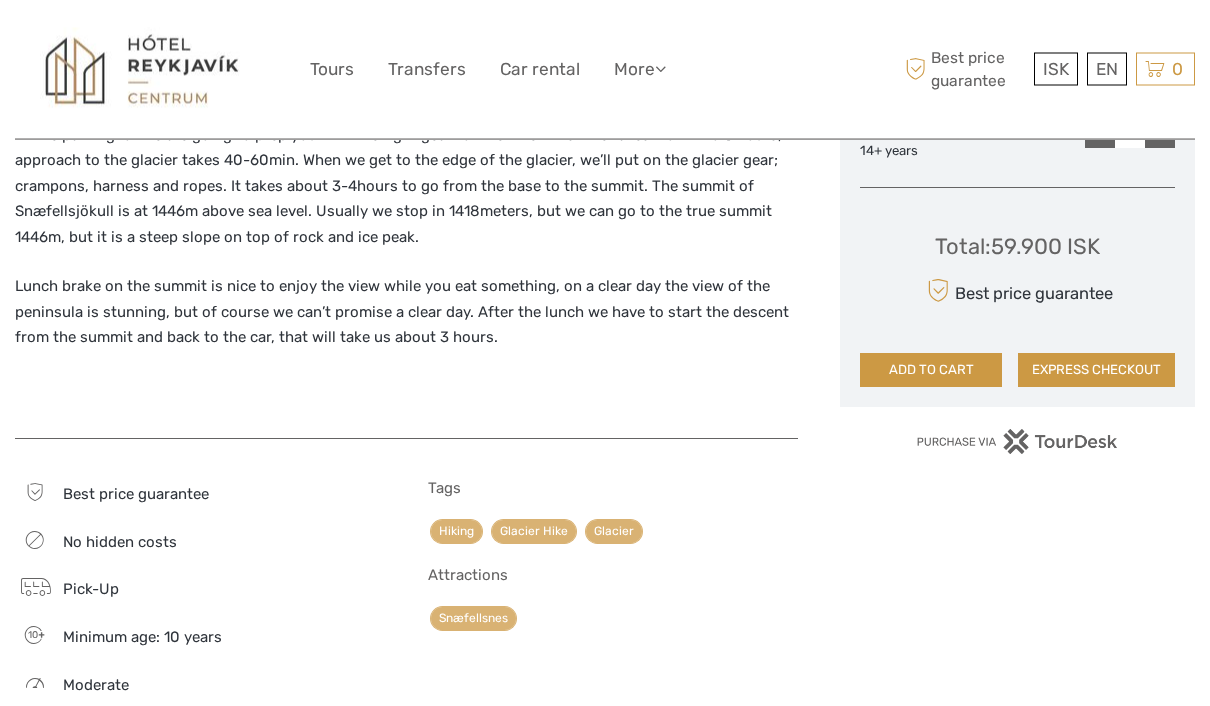 click on "ADD TO CART" at bounding box center (931, 371) 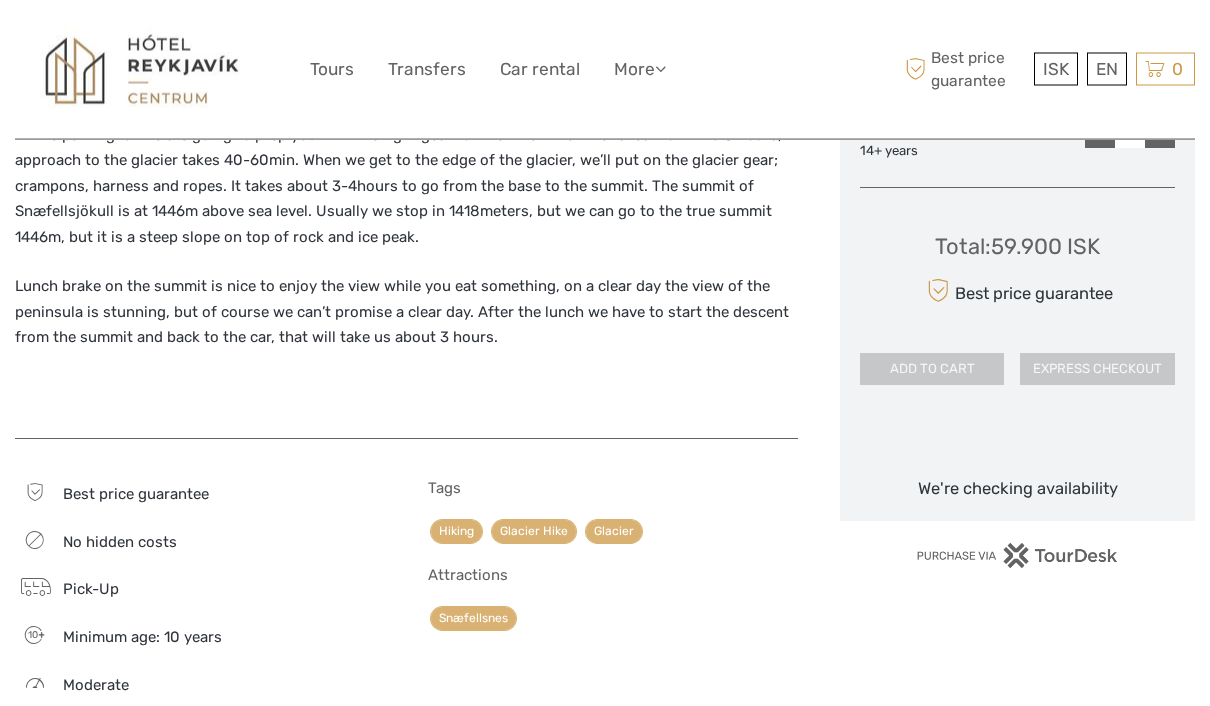 scroll, scrollTop: 1115, scrollLeft: 0, axis: vertical 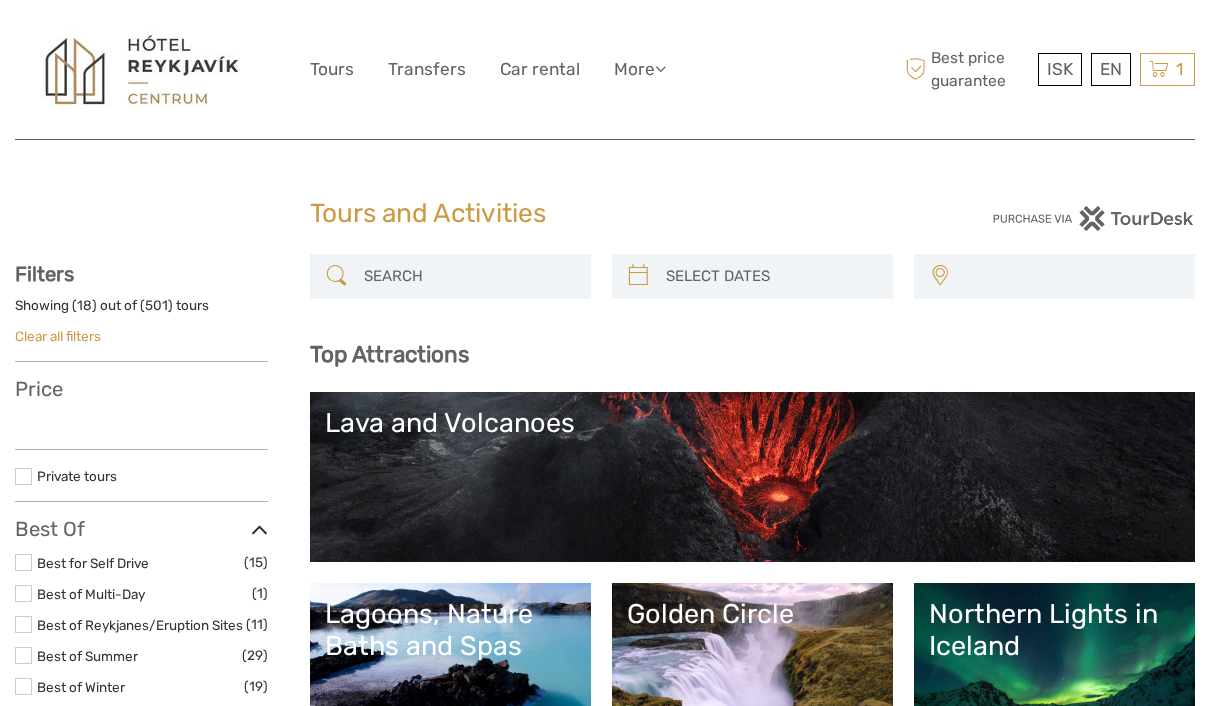 select 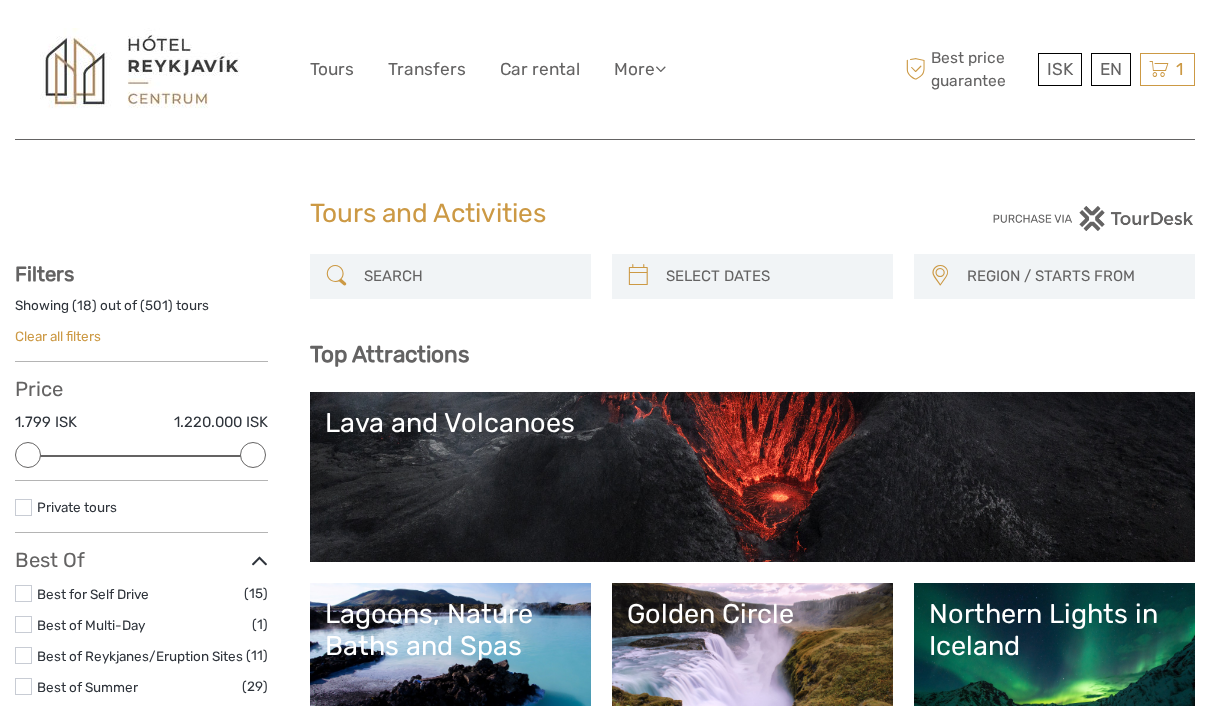 scroll, scrollTop: 0, scrollLeft: 0, axis: both 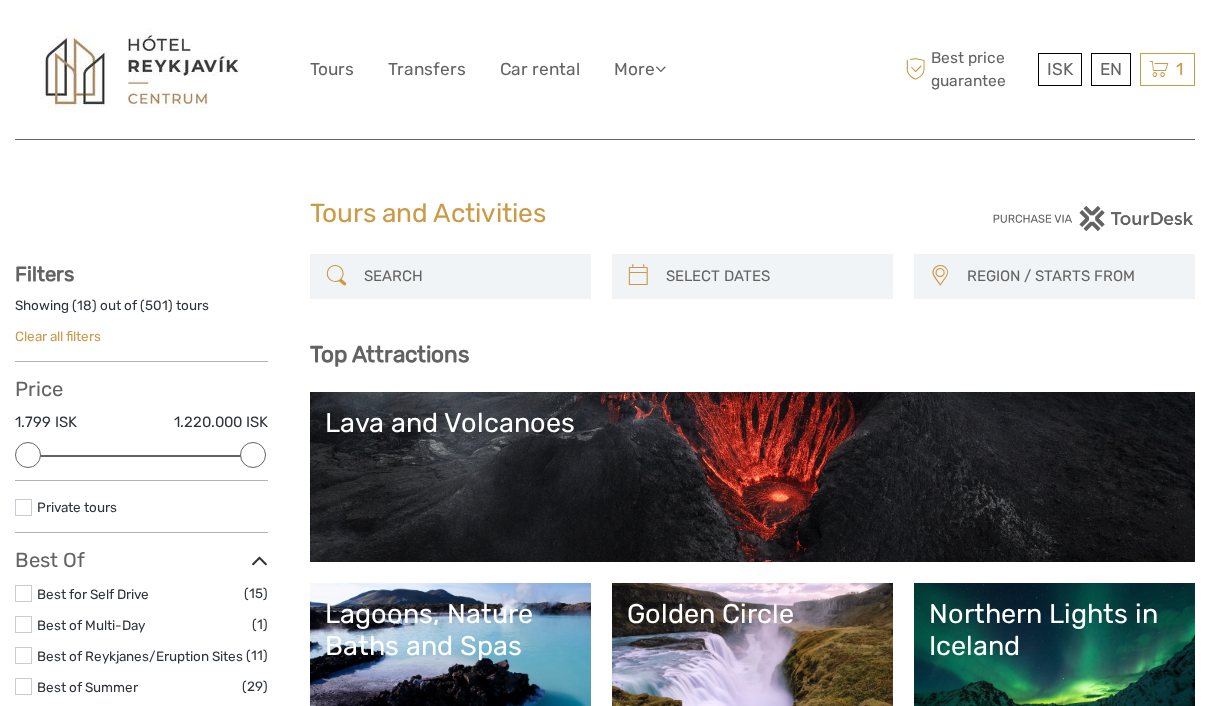 click at bounding box center [1159, 69] 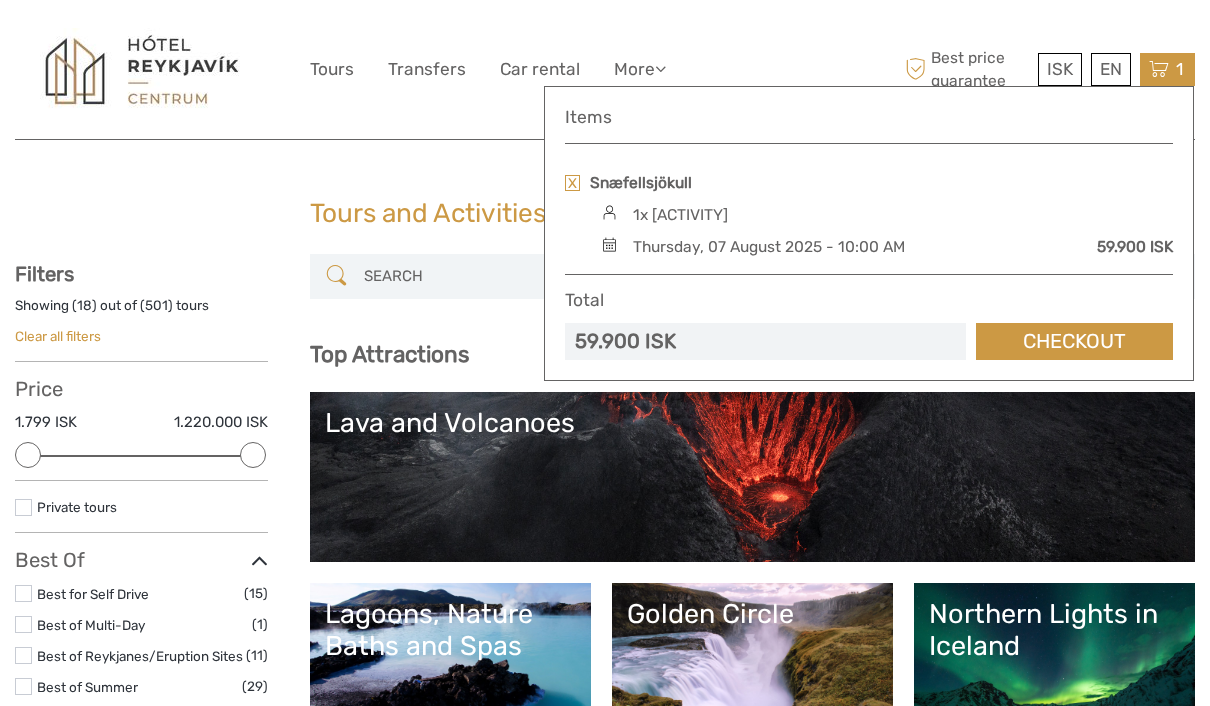 click on "Checkout" at bounding box center [1074, 341] 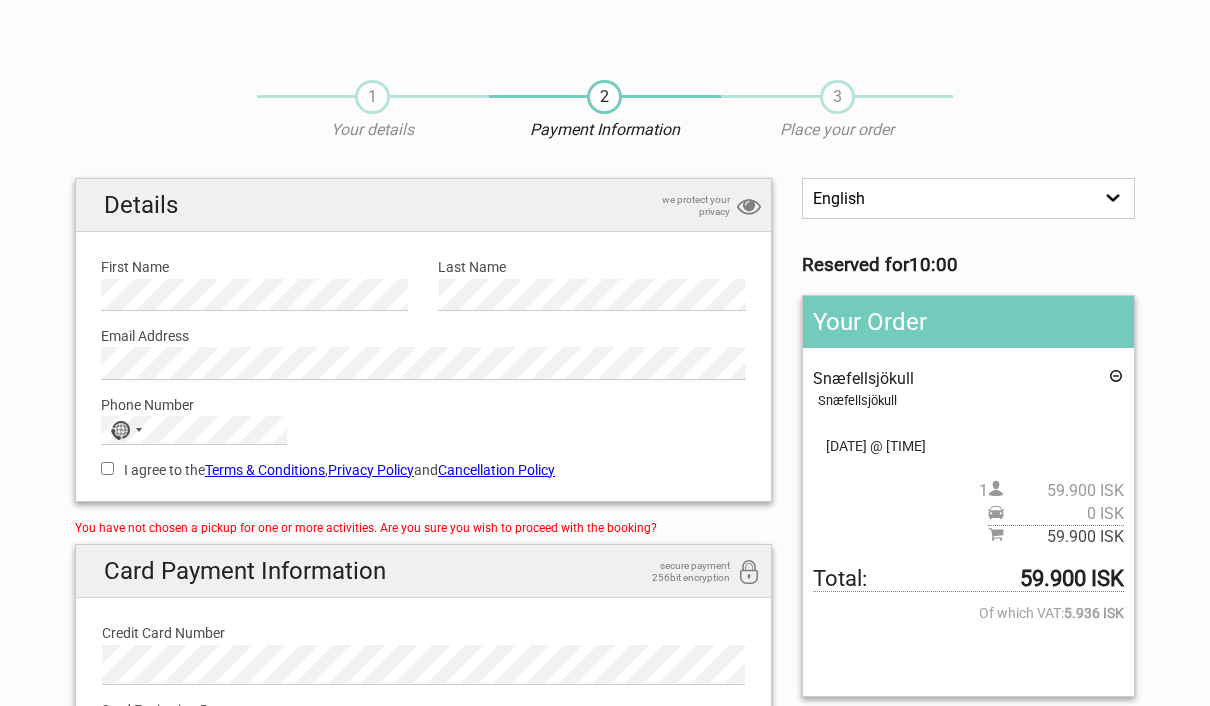 scroll, scrollTop: 0, scrollLeft: 0, axis: both 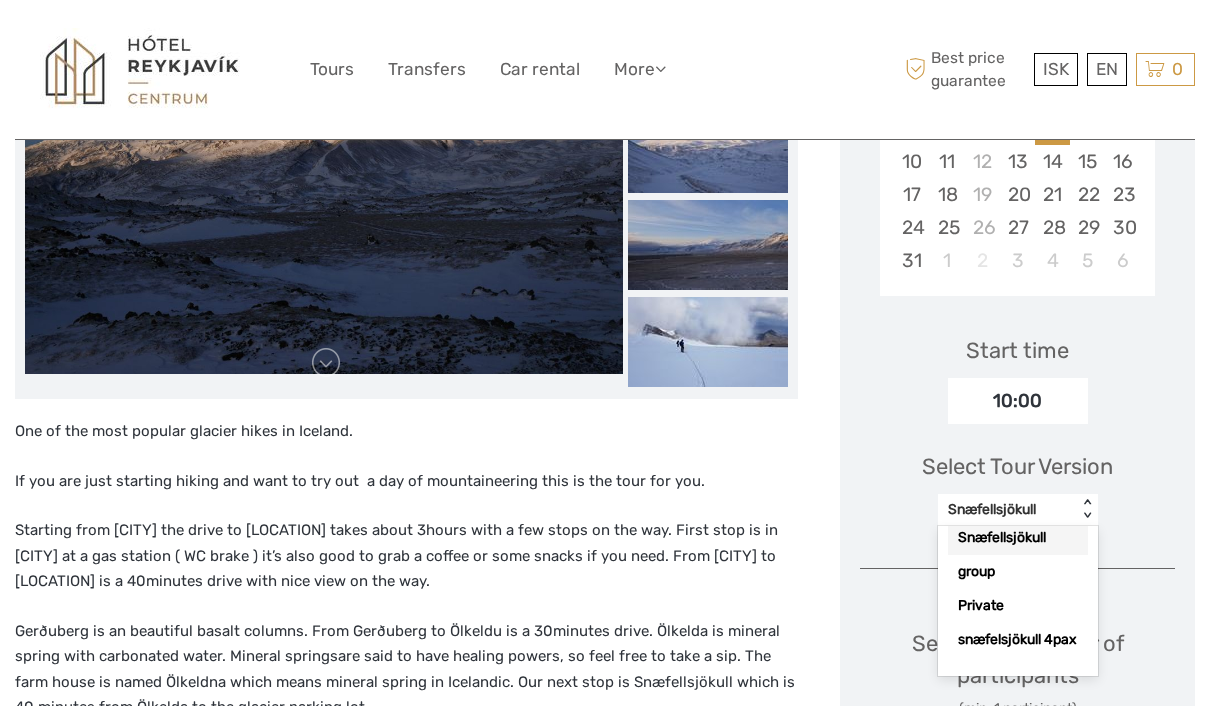 click on "group" at bounding box center [1018, 572] 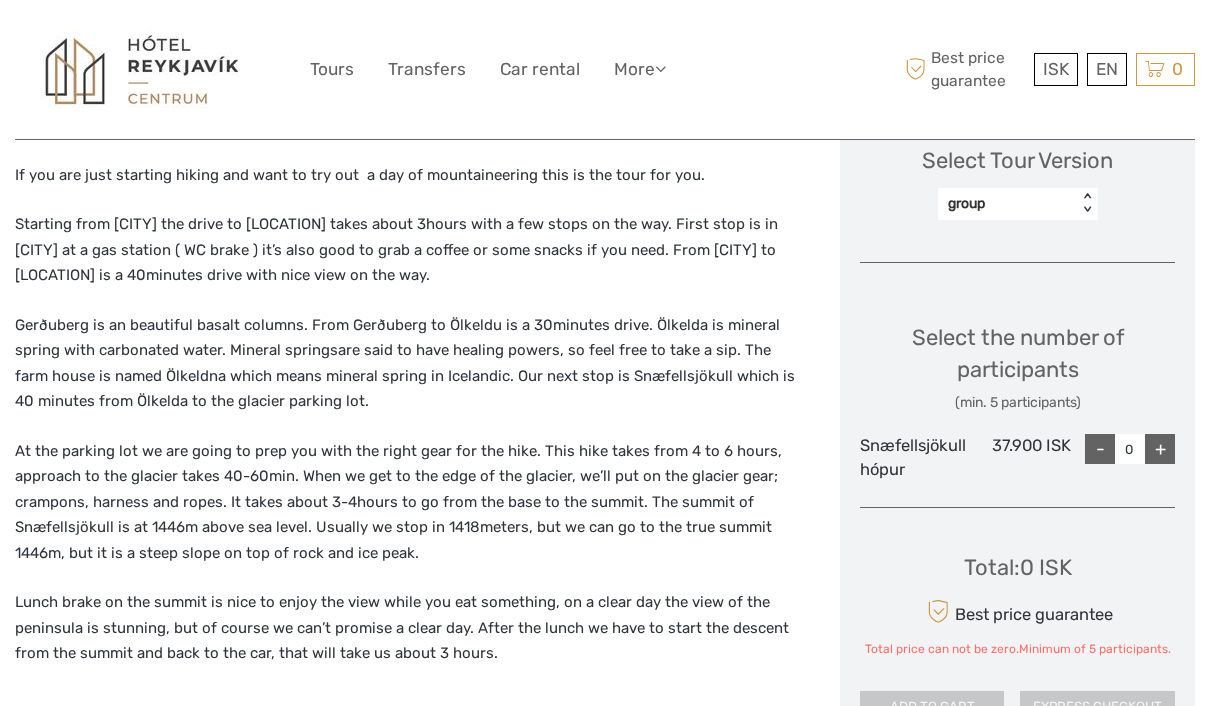scroll, scrollTop: 801, scrollLeft: 0, axis: vertical 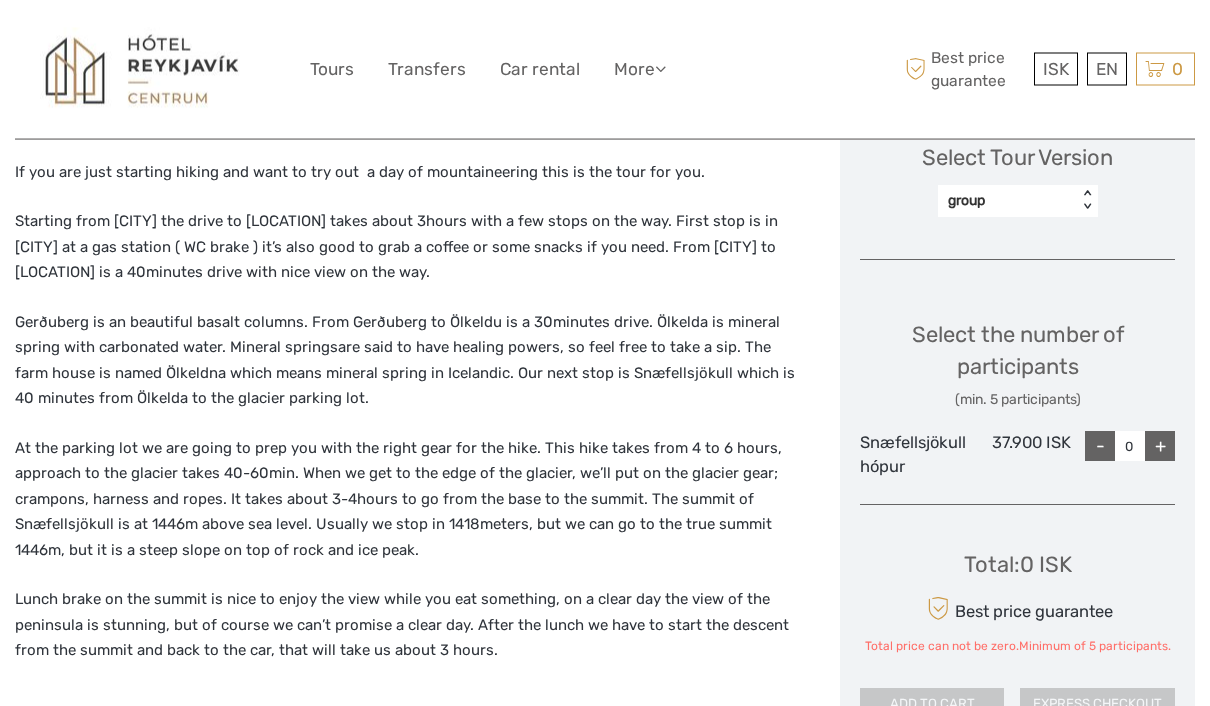 click on "+" at bounding box center (1160, 447) 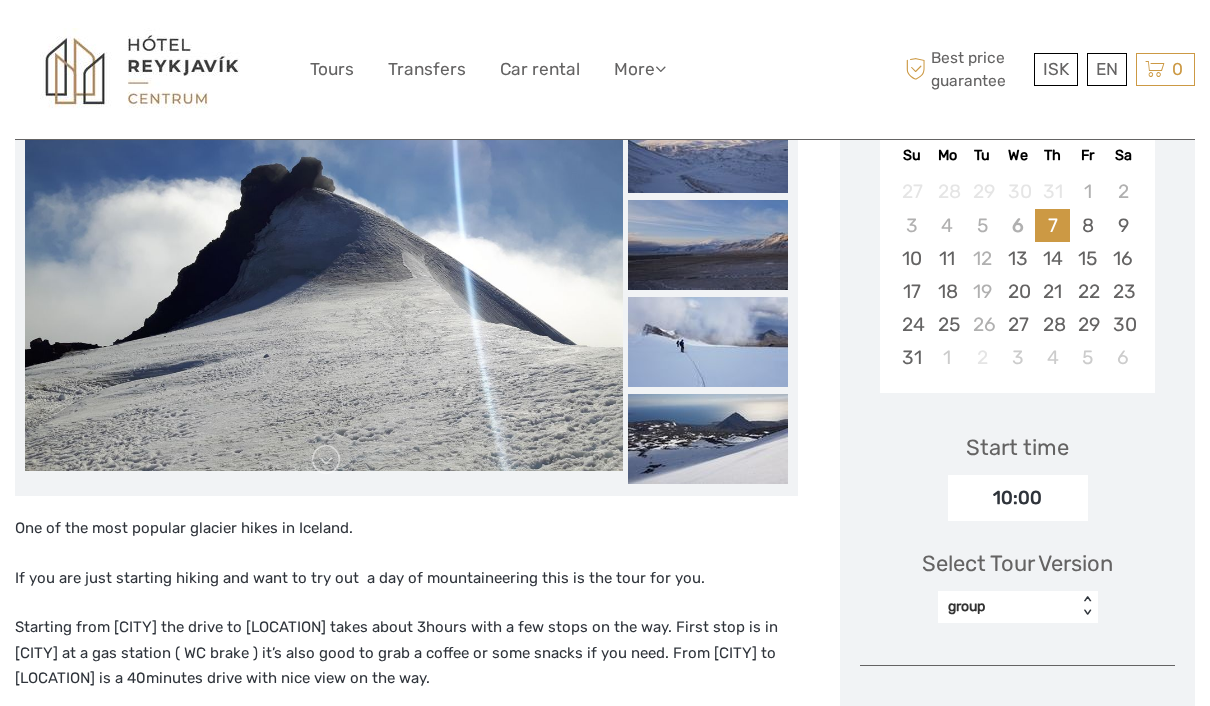 scroll, scrollTop: 395, scrollLeft: 0, axis: vertical 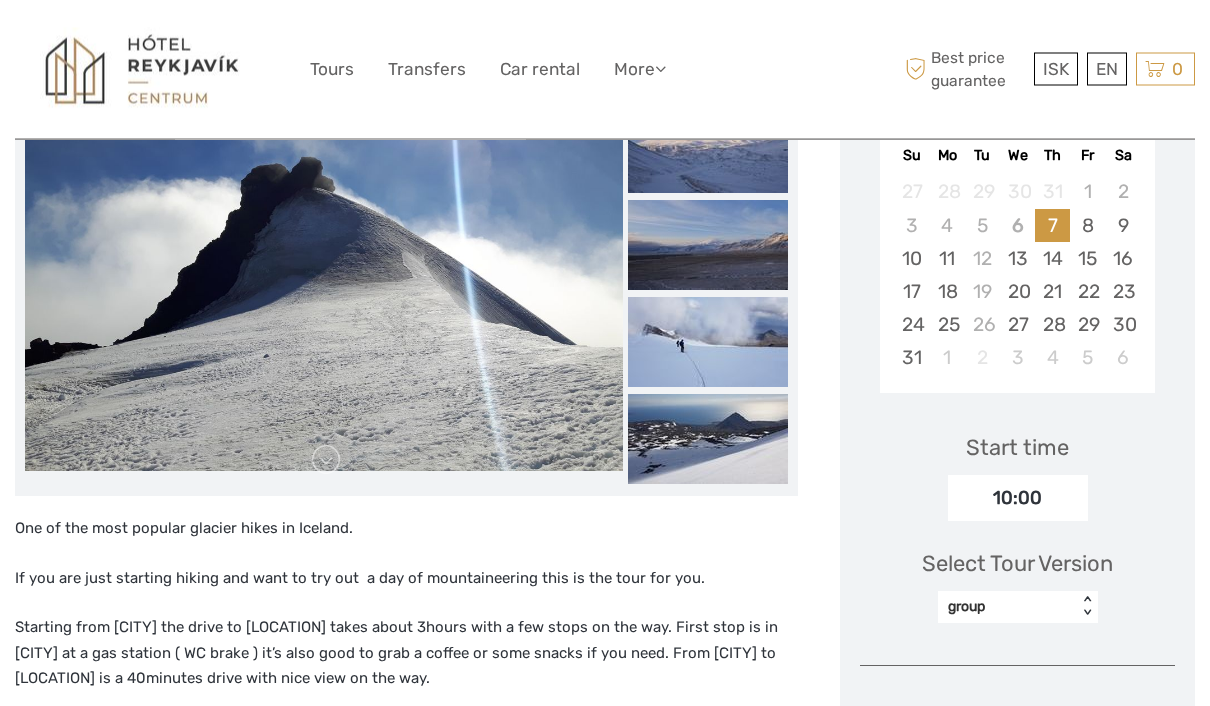 click on "16" at bounding box center [1122, 259] 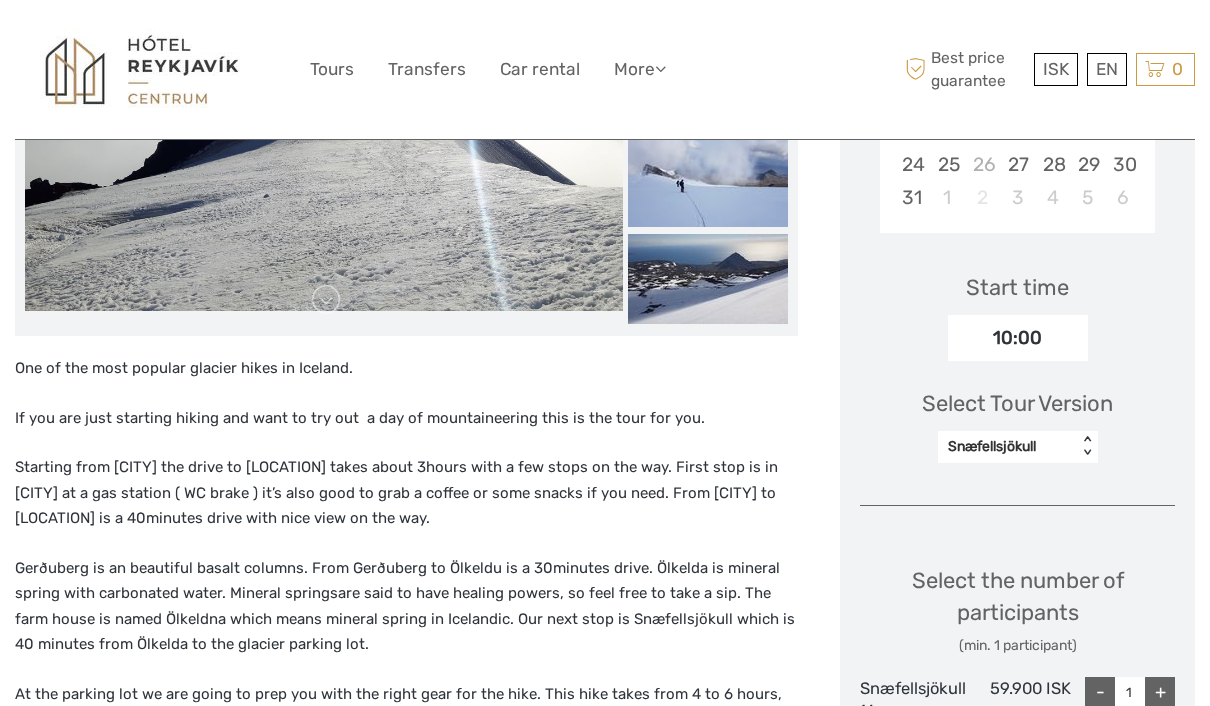 scroll, scrollTop: 574, scrollLeft: 0, axis: vertical 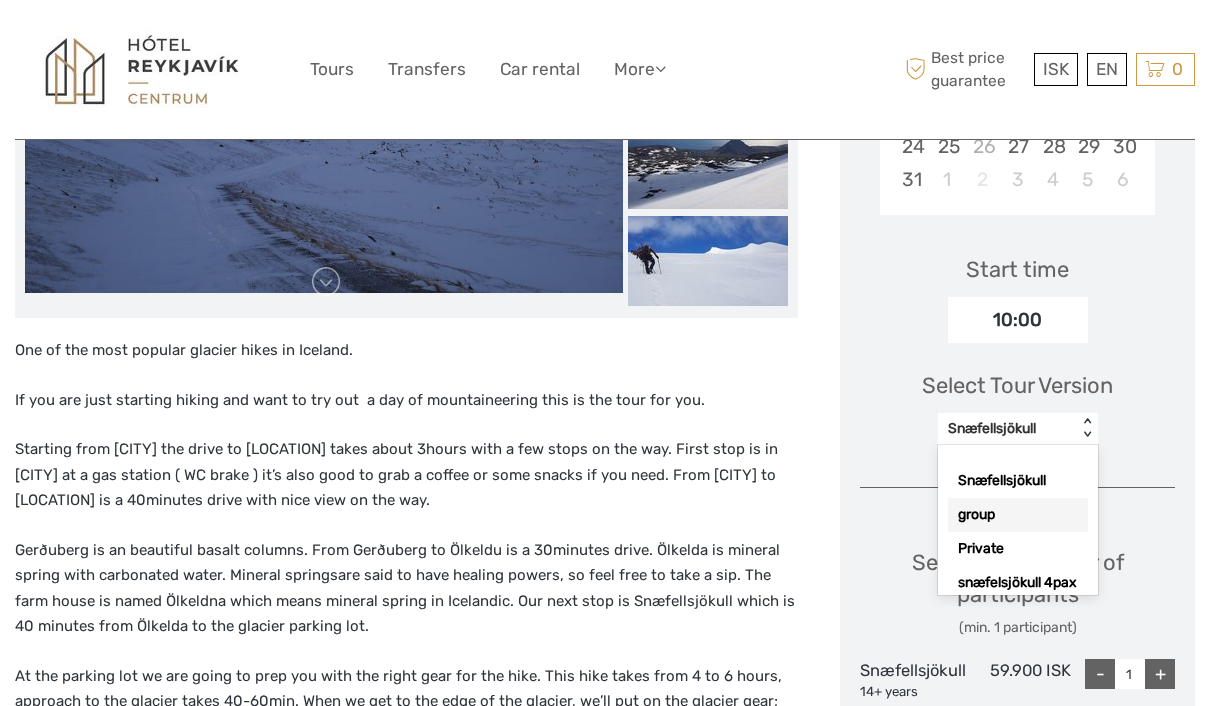 click on "group" at bounding box center (1018, 515) 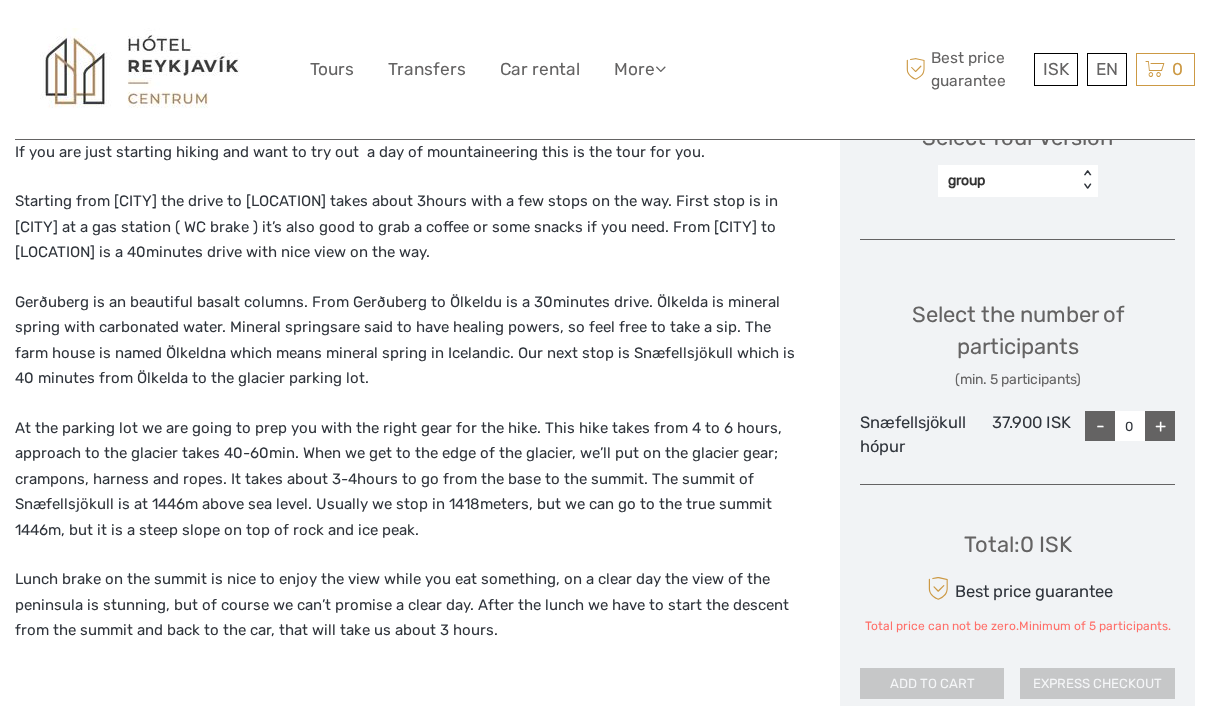 scroll, scrollTop: 831, scrollLeft: 0, axis: vertical 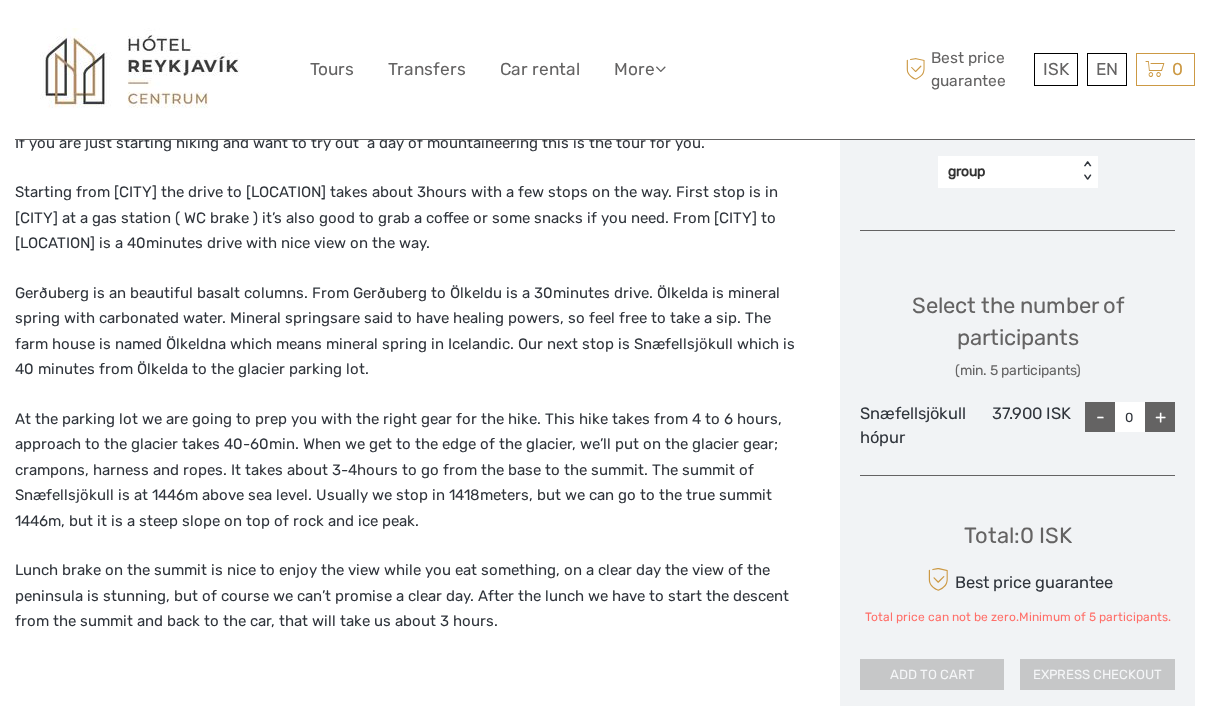 click on "+" at bounding box center [1160, 417] 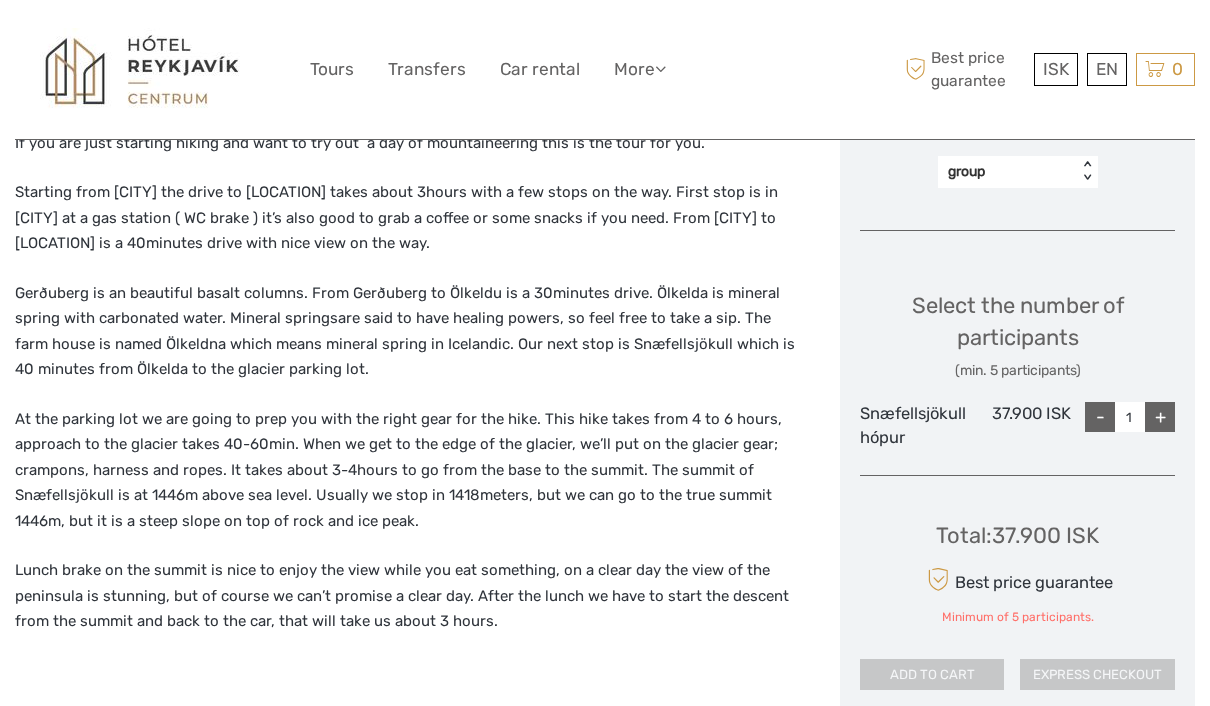 click on "+" at bounding box center (1160, 417) 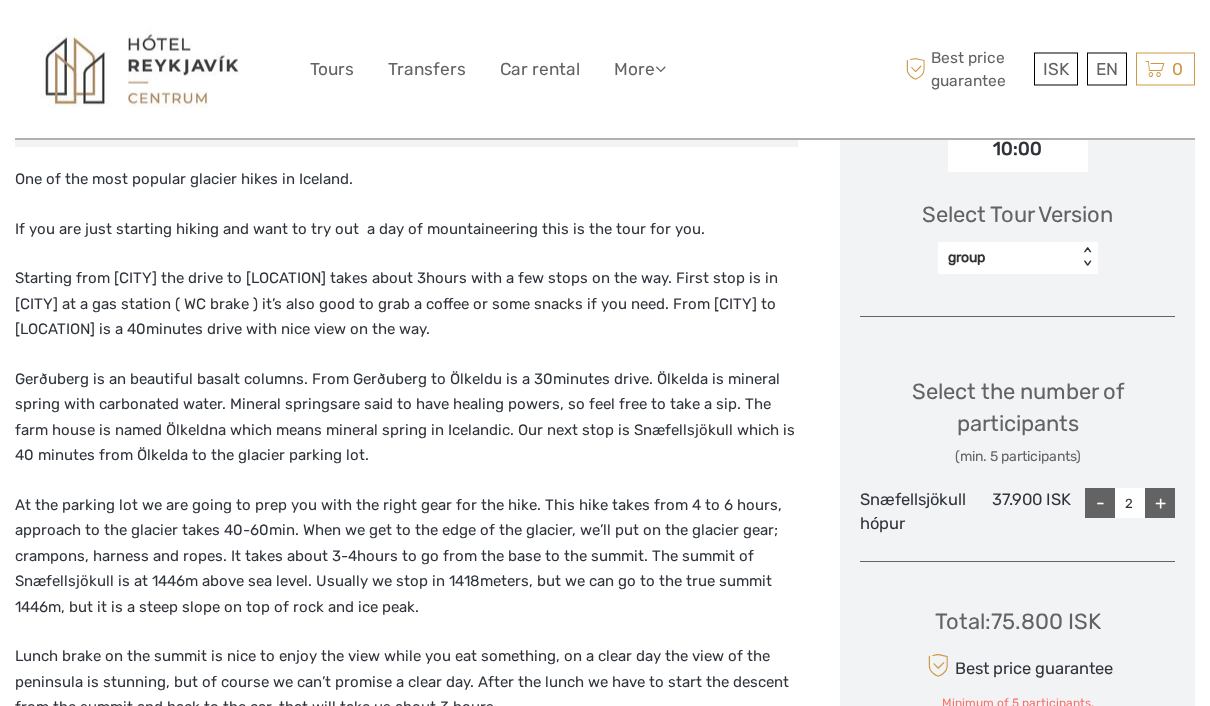 scroll, scrollTop: 742, scrollLeft: 0, axis: vertical 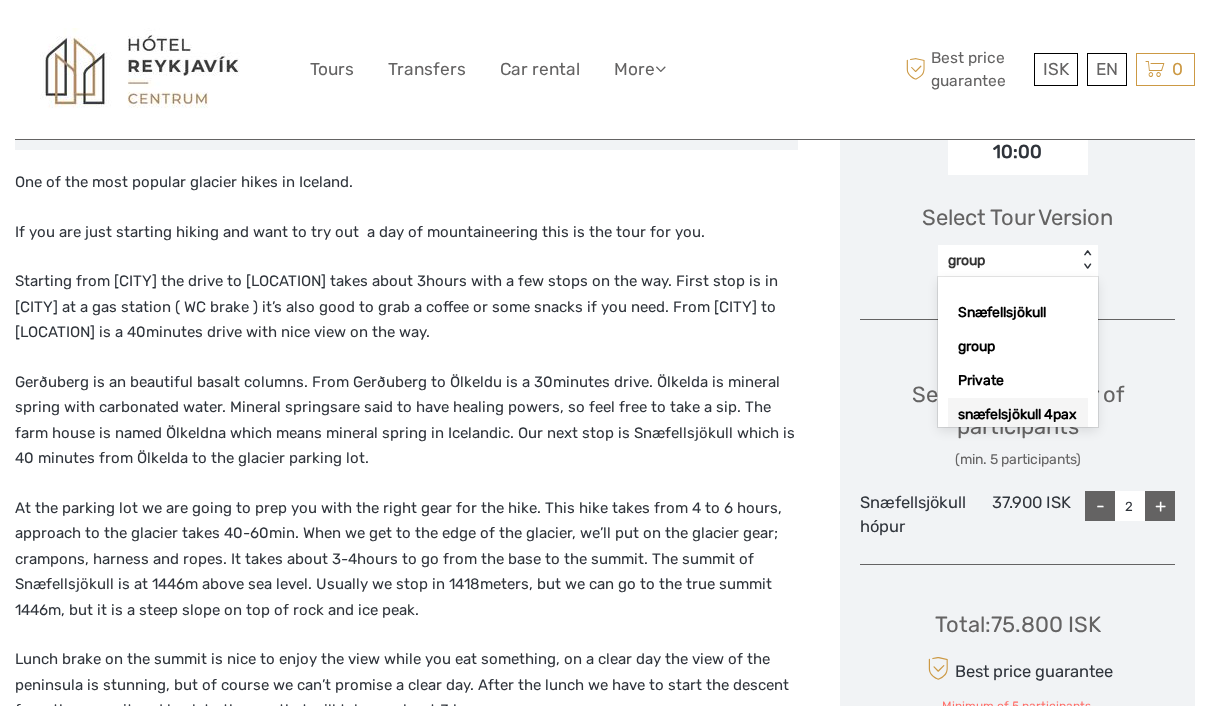 click on "snæfelsjökull 4pax" at bounding box center (1018, 415) 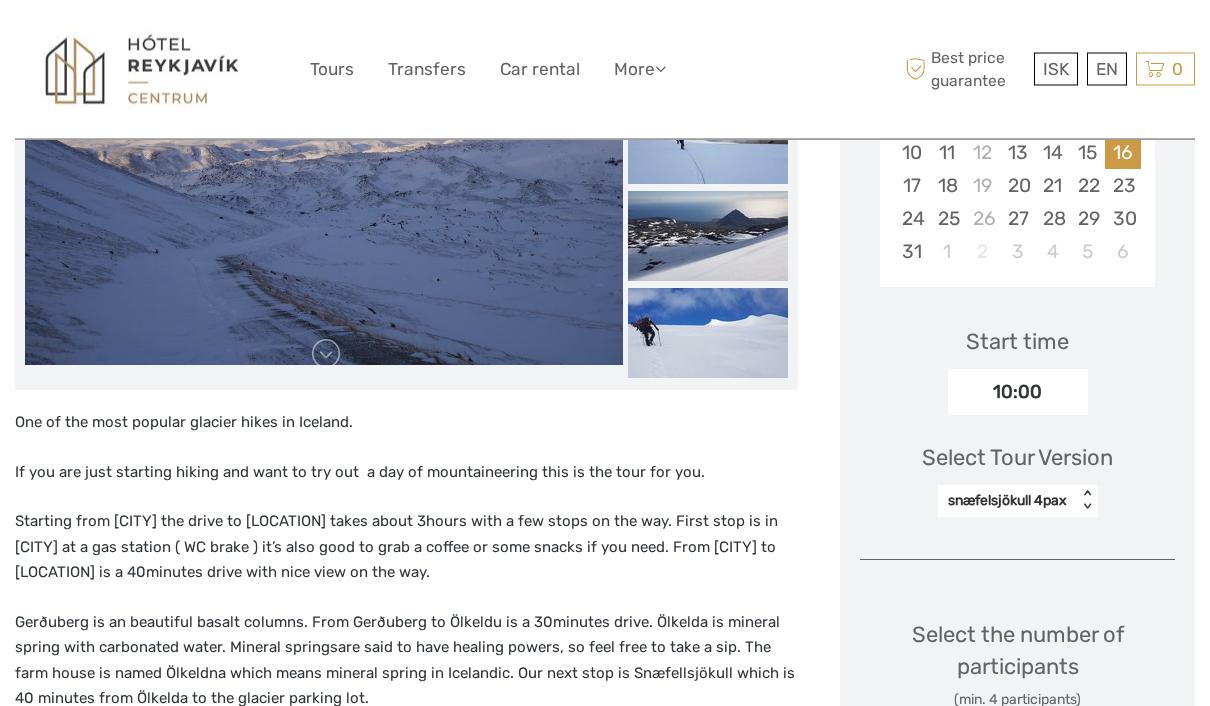 scroll, scrollTop: 502, scrollLeft: 0, axis: vertical 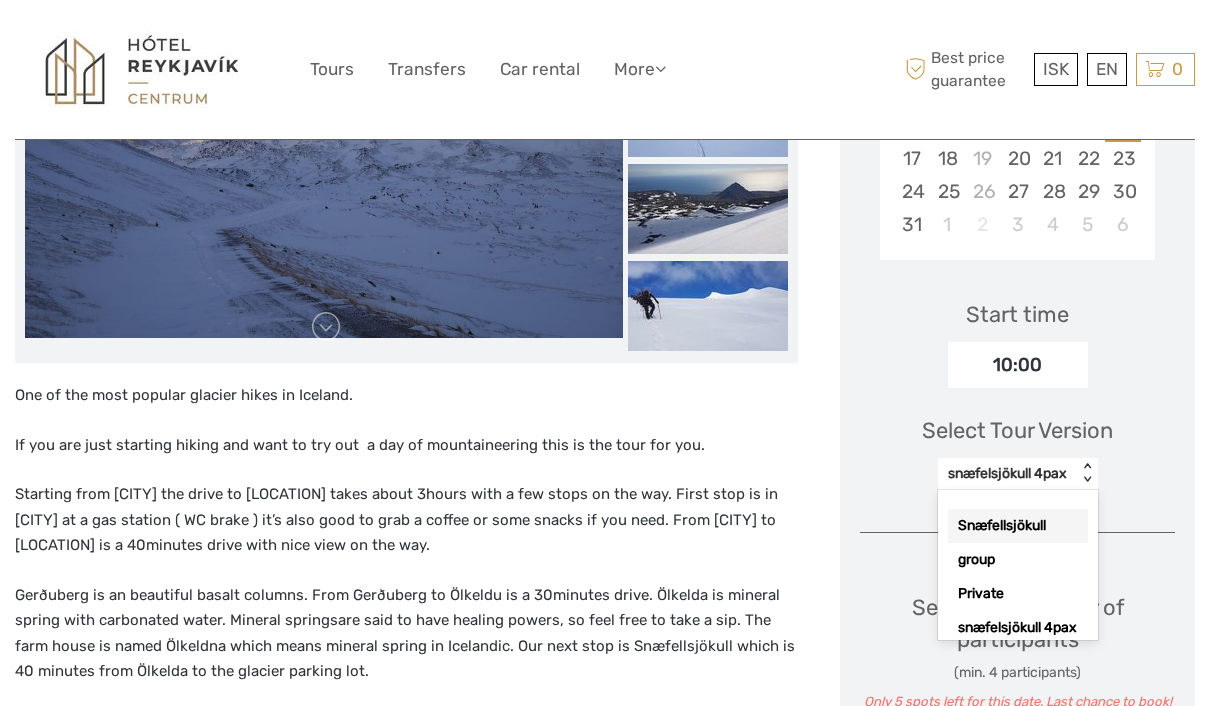 click on "Snæfellsjökull" at bounding box center (1018, 526) 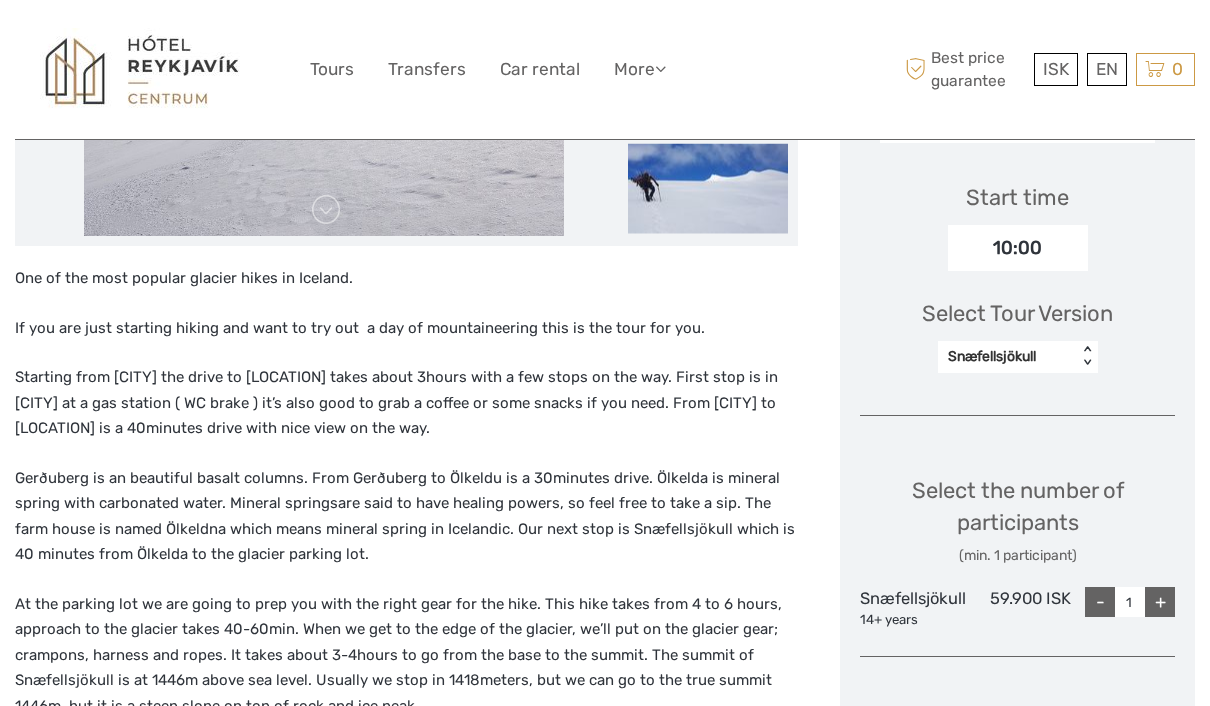 scroll, scrollTop: 671, scrollLeft: 0, axis: vertical 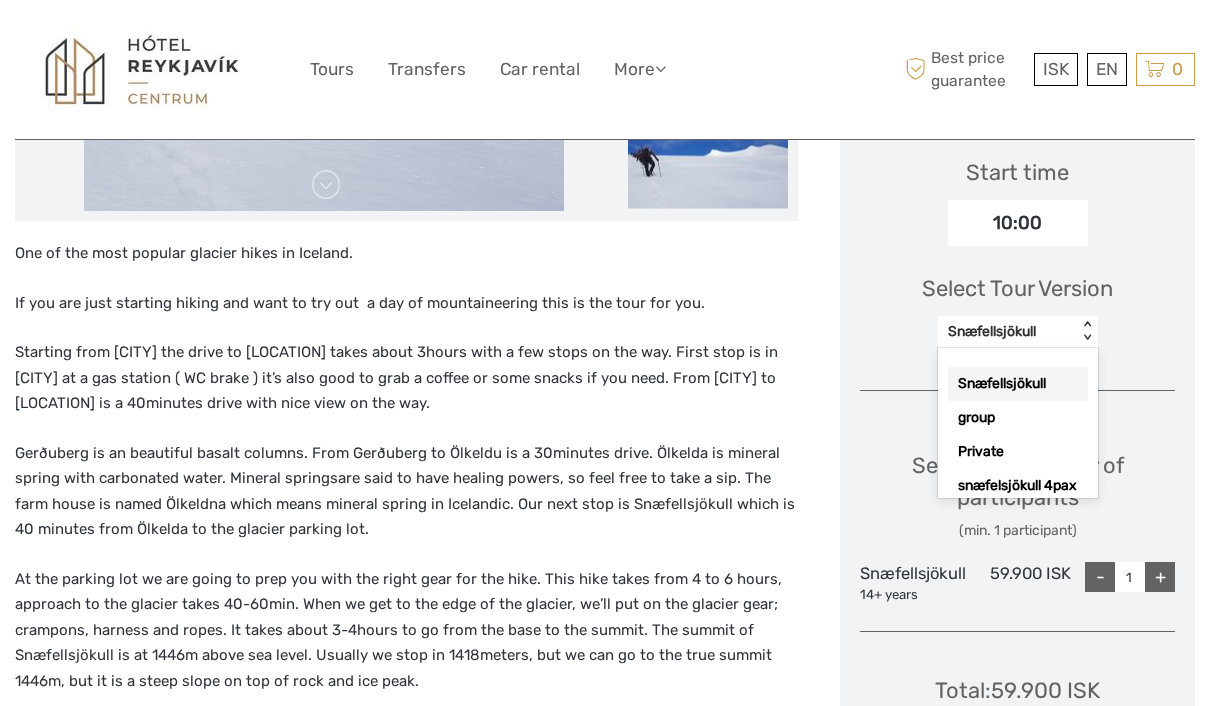 click on "Snæfellsjökull" at bounding box center (1018, 384) 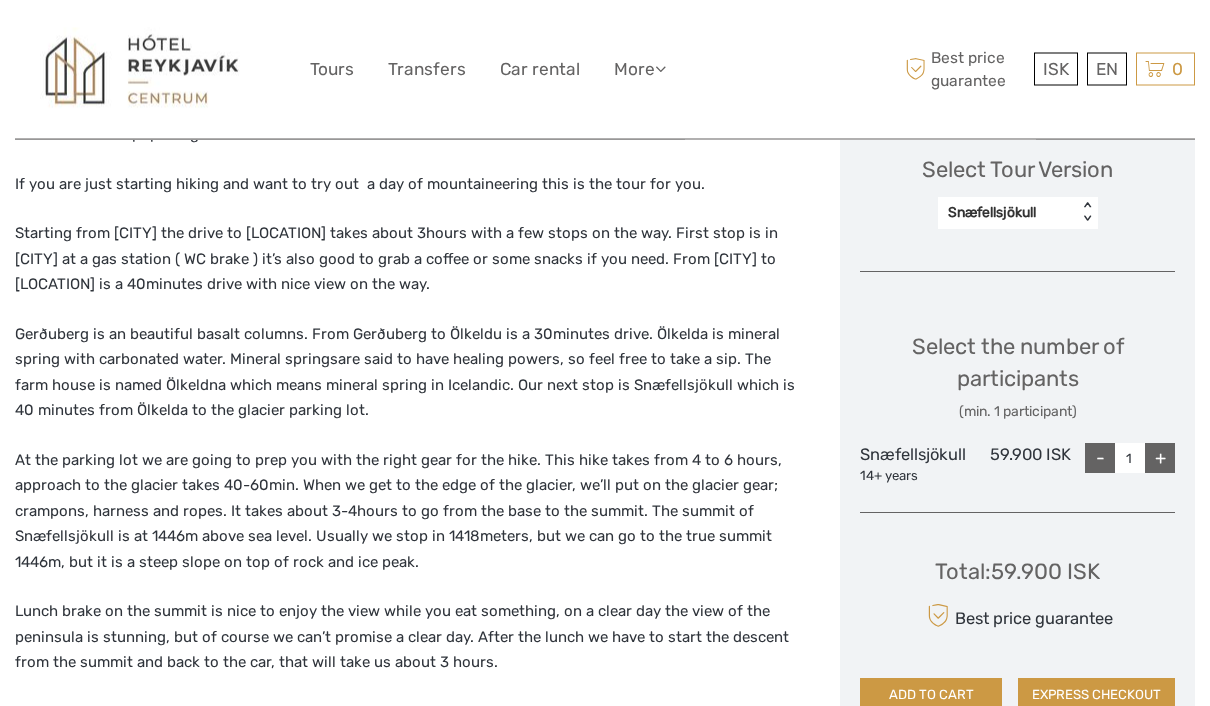 click on "+" at bounding box center (1160, 459) 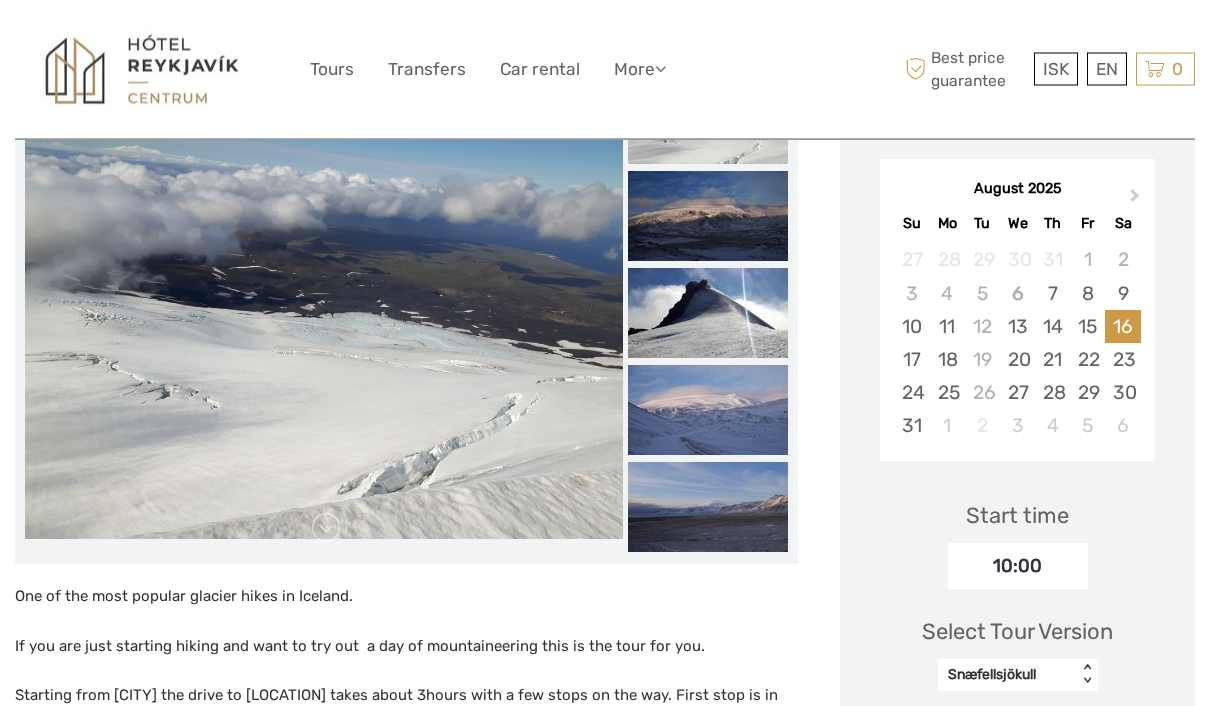 scroll, scrollTop: 312, scrollLeft: 0, axis: vertical 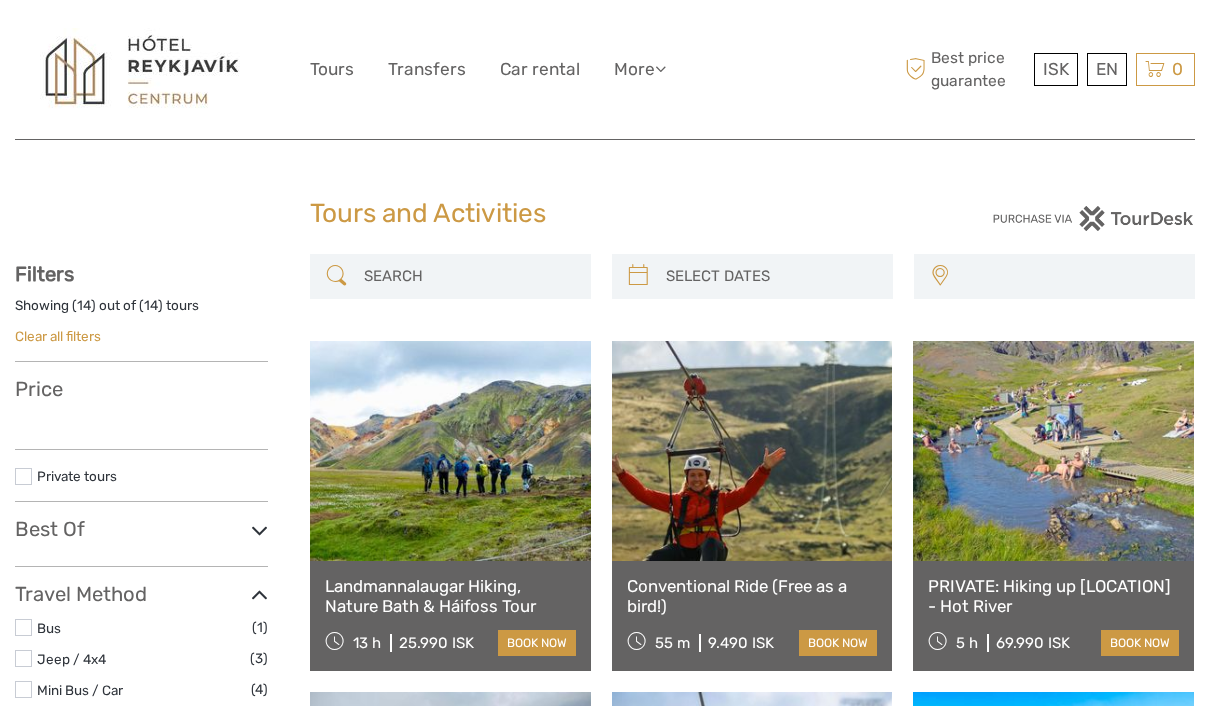 select 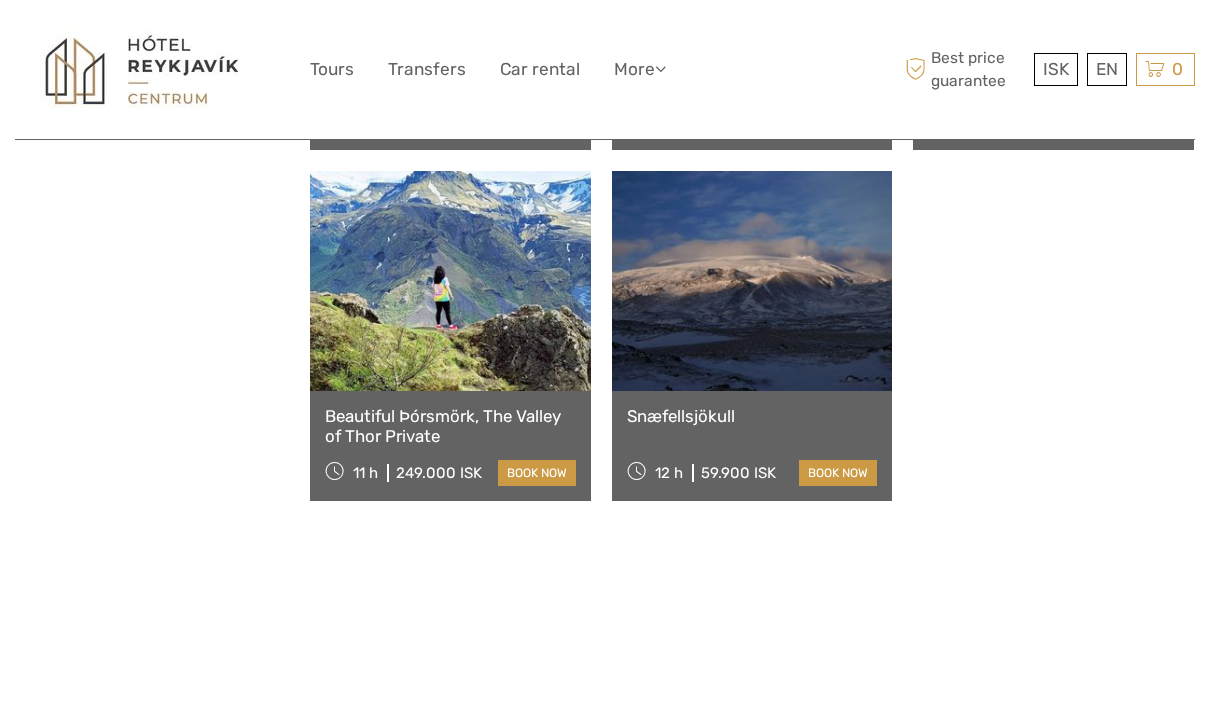 select 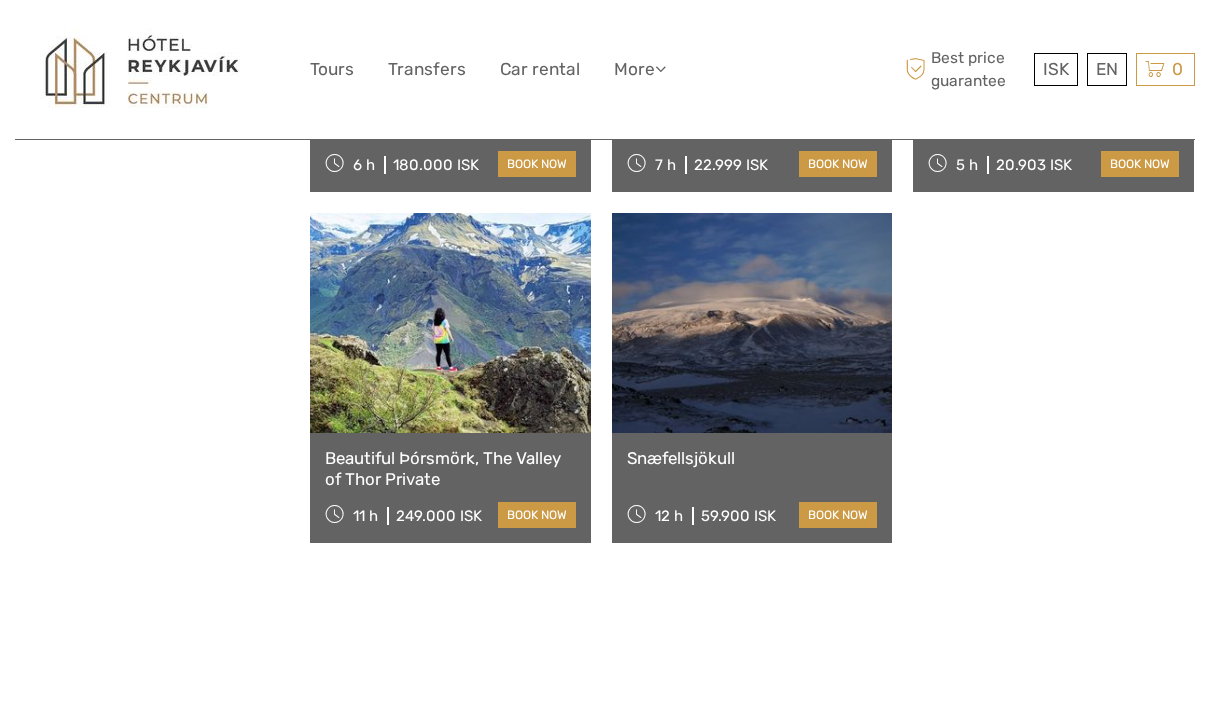 scroll, scrollTop: 116, scrollLeft: 0, axis: vertical 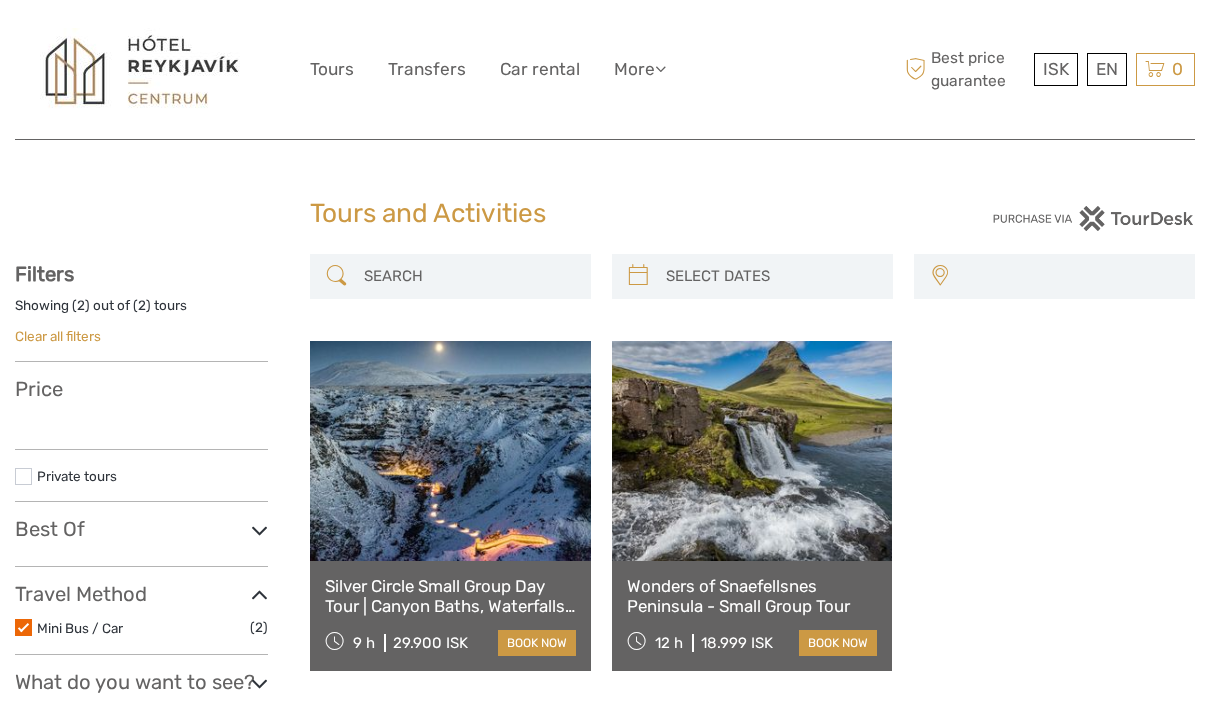 select 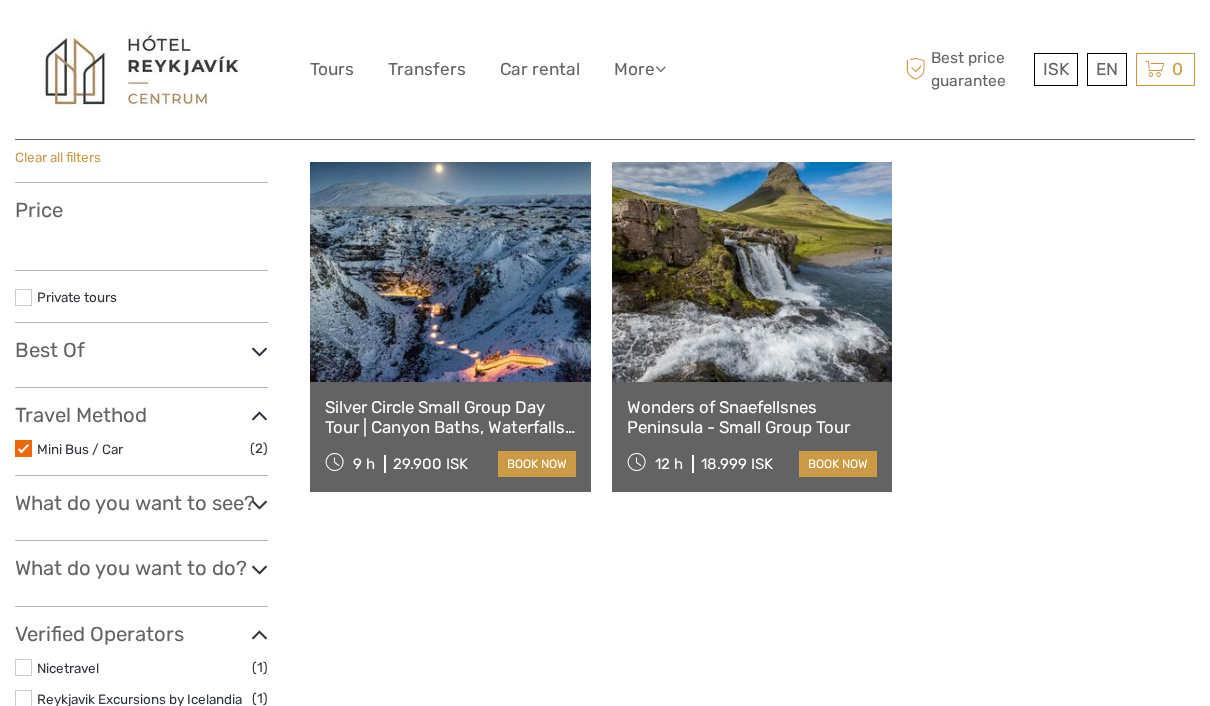 select 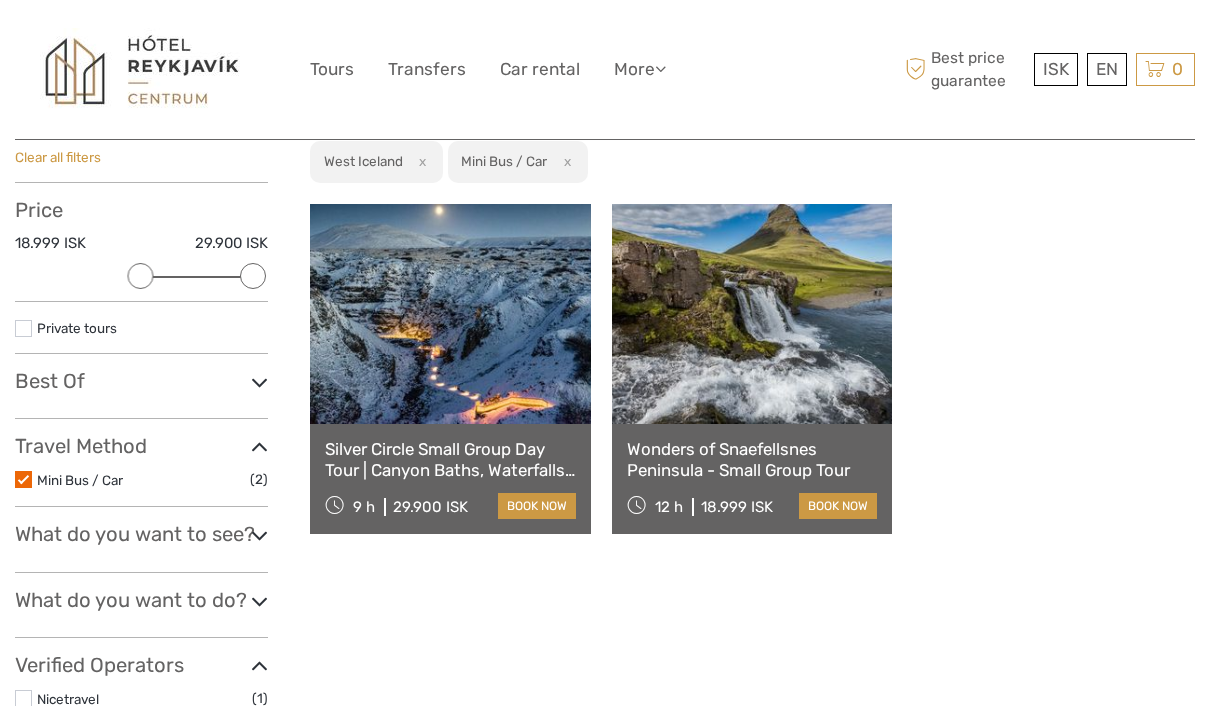 scroll, scrollTop: 0, scrollLeft: 0, axis: both 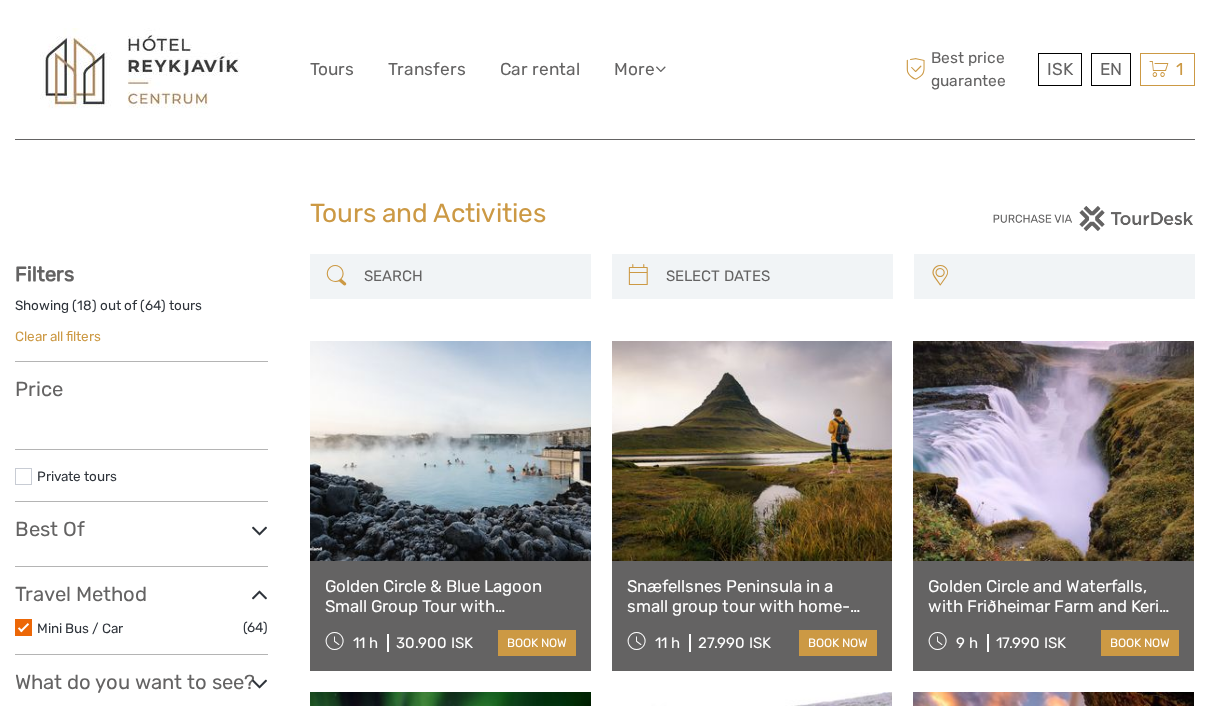 select 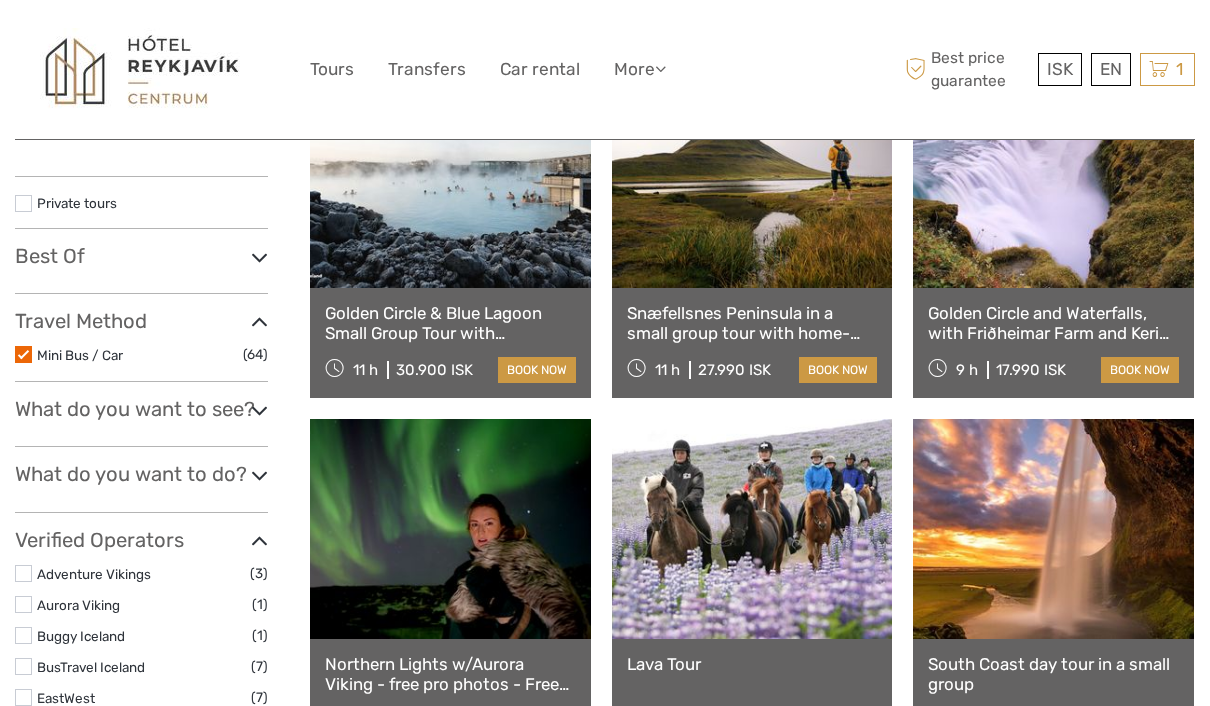 select 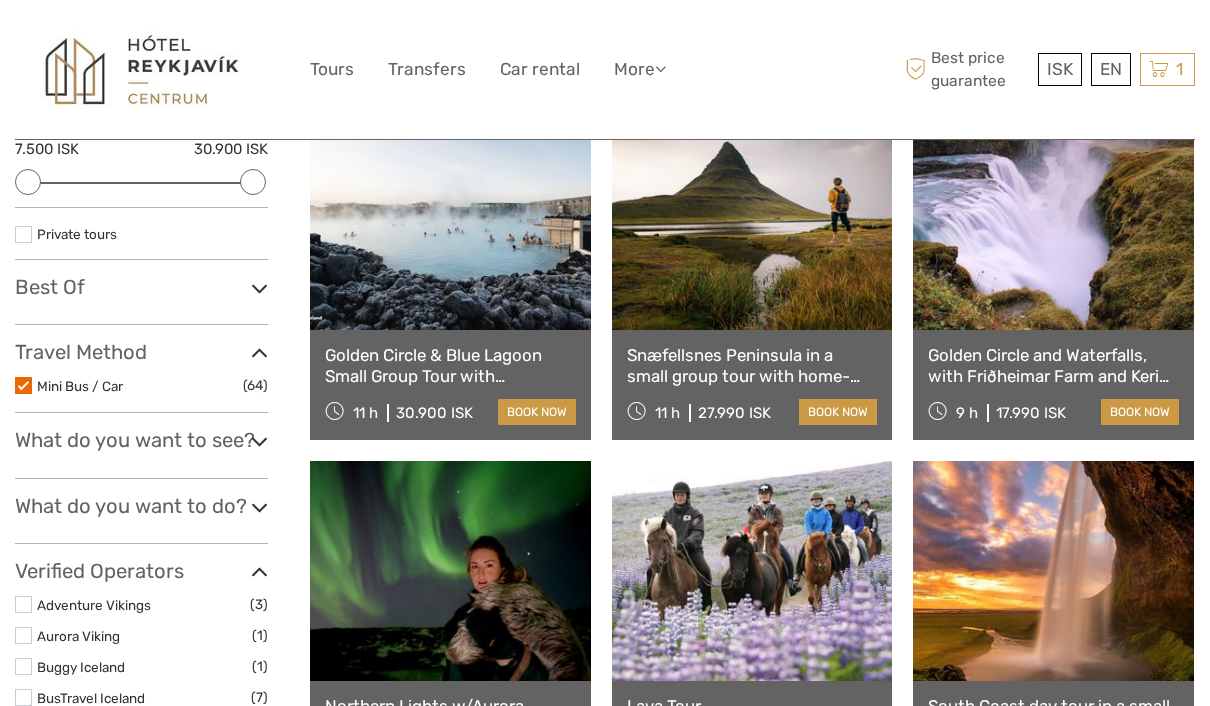 scroll, scrollTop: 0, scrollLeft: 0, axis: both 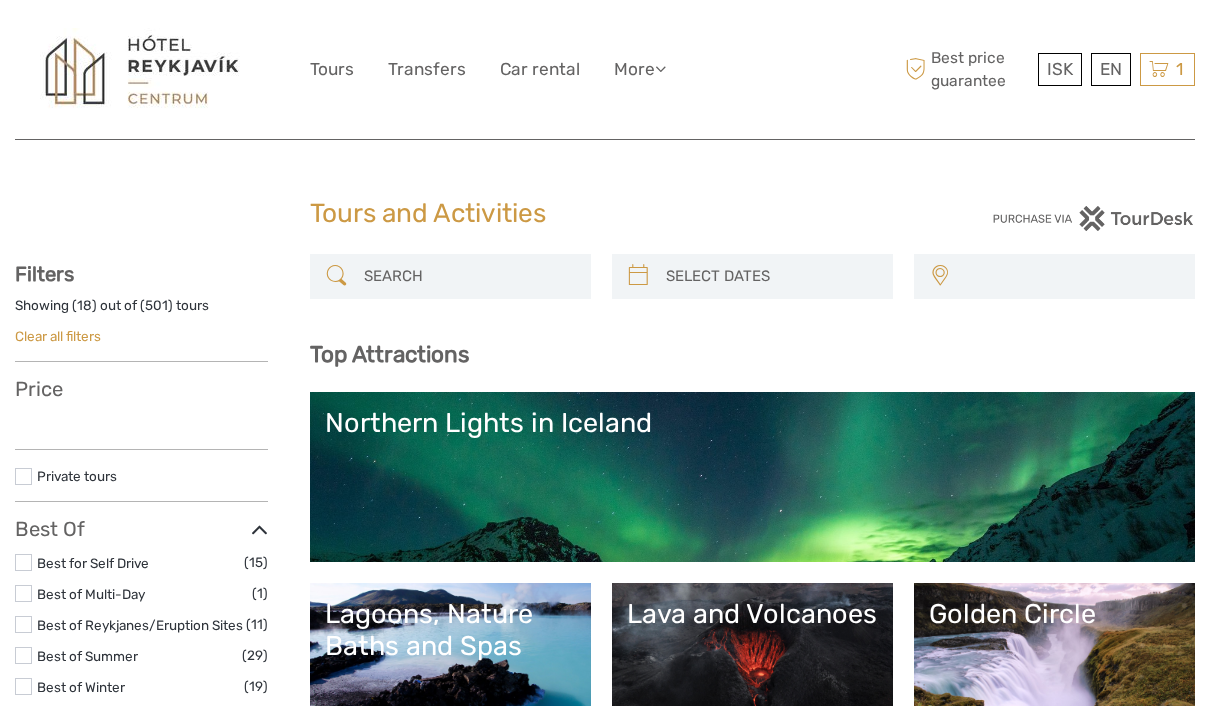 select 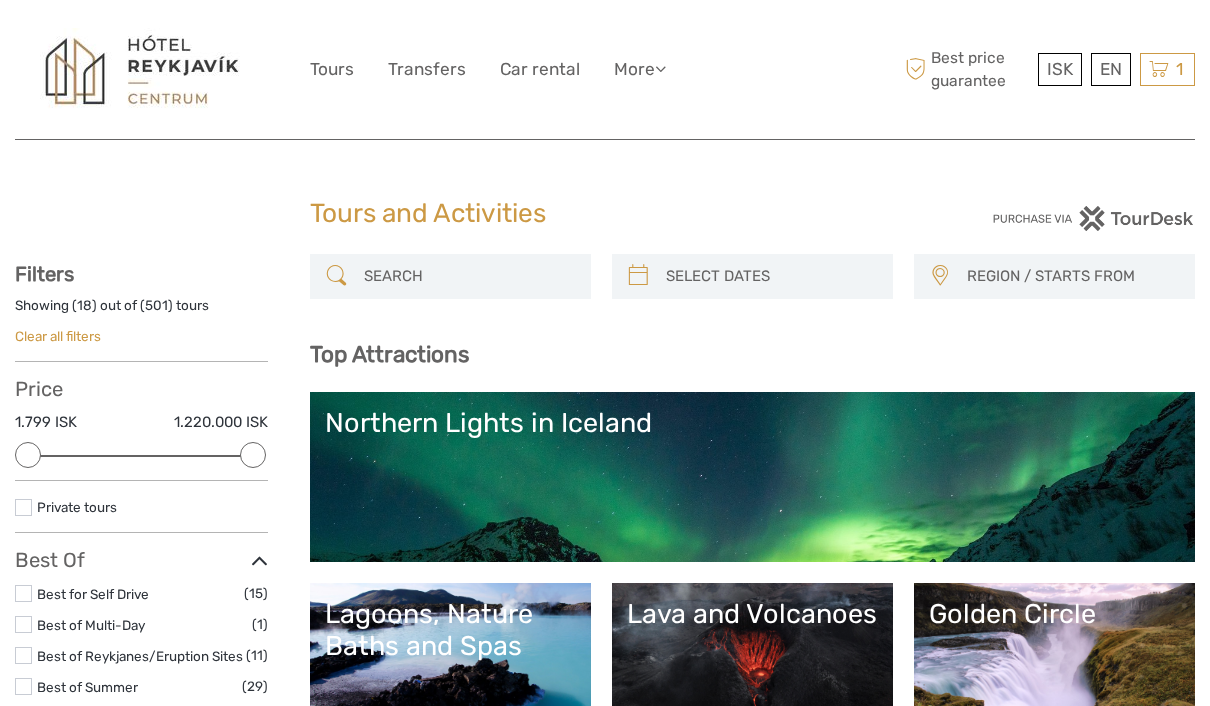 scroll, scrollTop: 0, scrollLeft: 0, axis: both 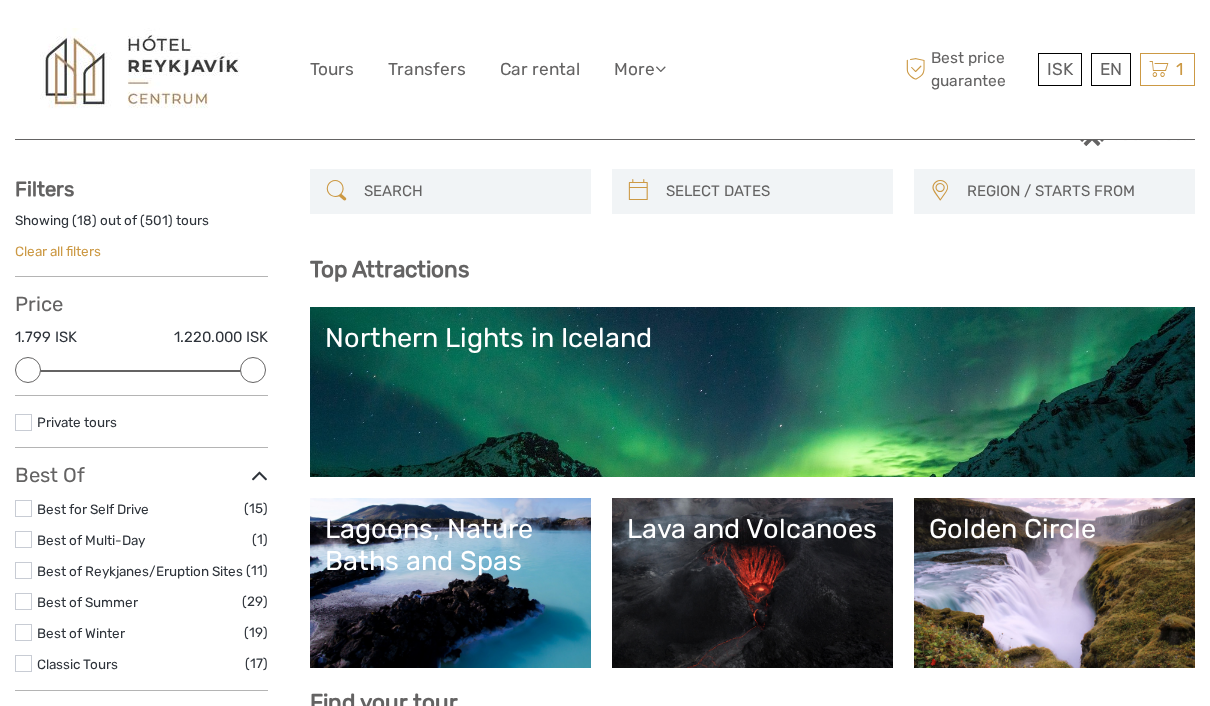 click on "Clear all filters" at bounding box center [58, 251] 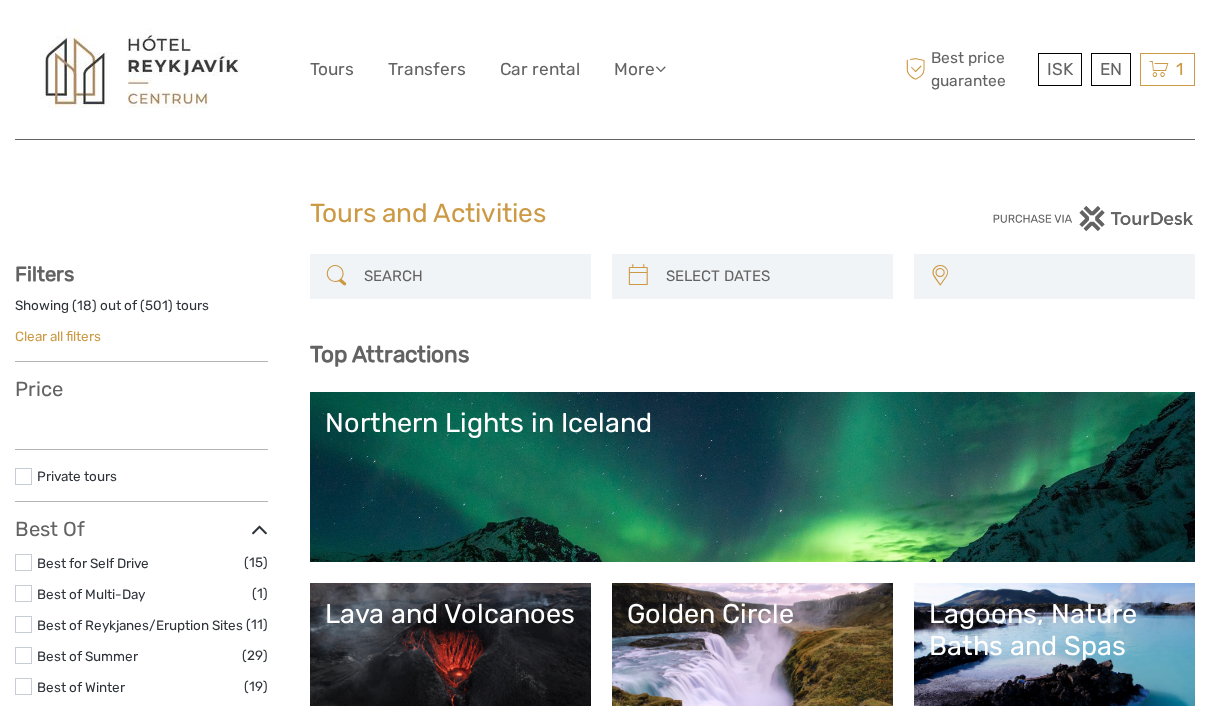 select 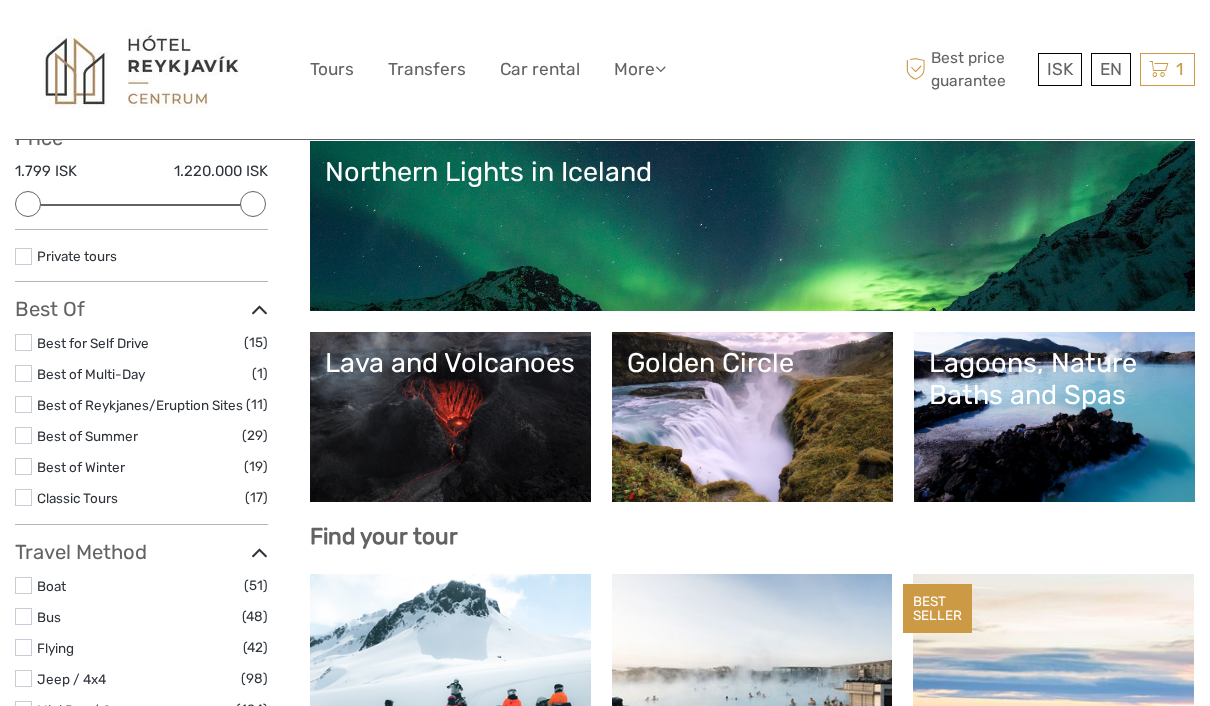 scroll, scrollTop: 335, scrollLeft: 0, axis: vertical 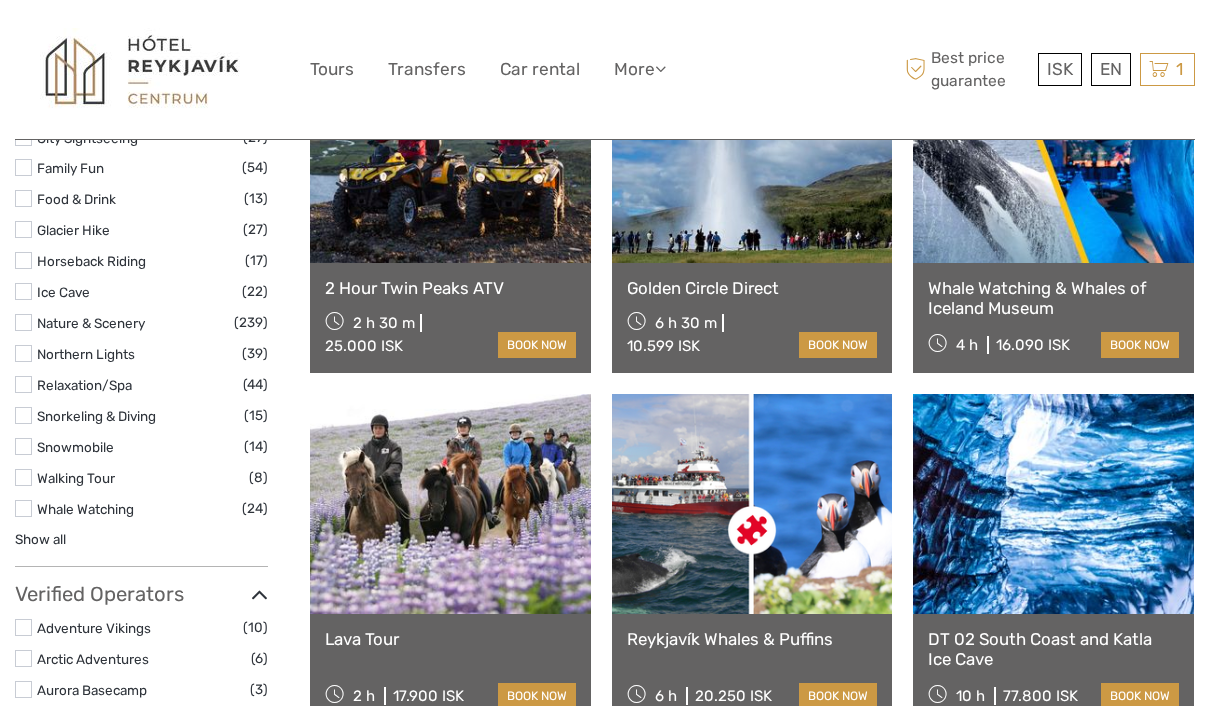 click on "Show all" at bounding box center [40, 539] 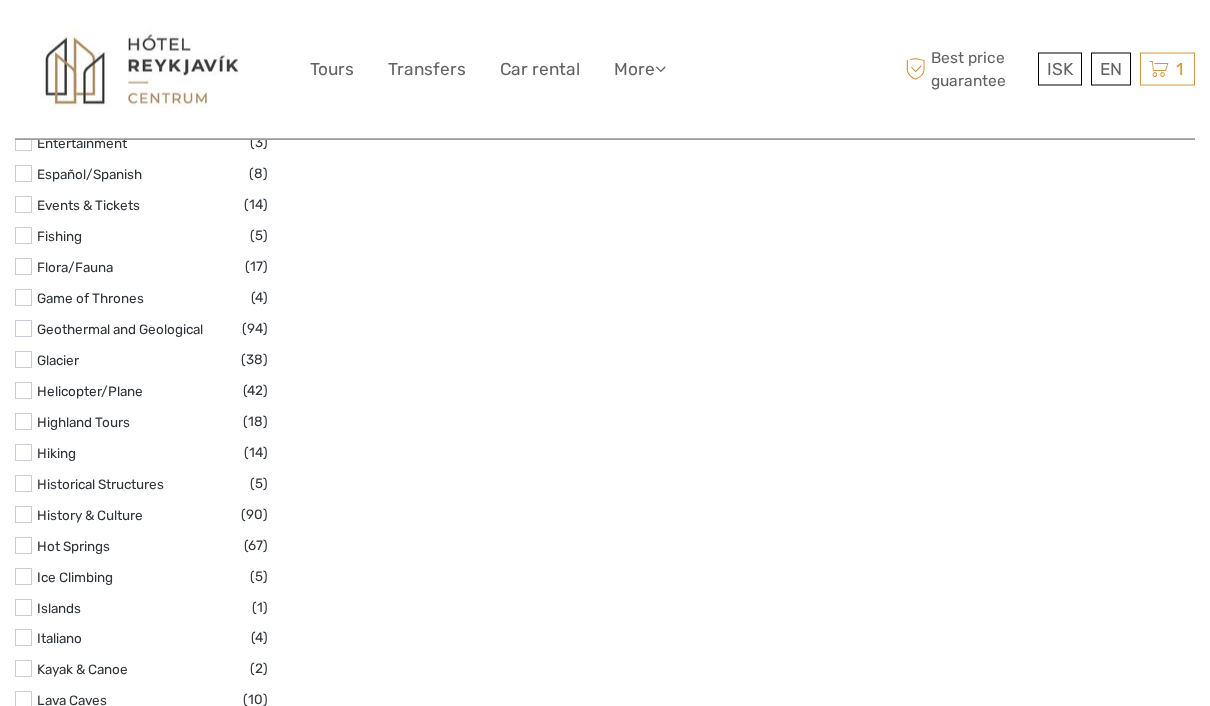 scroll, scrollTop: 2844, scrollLeft: 0, axis: vertical 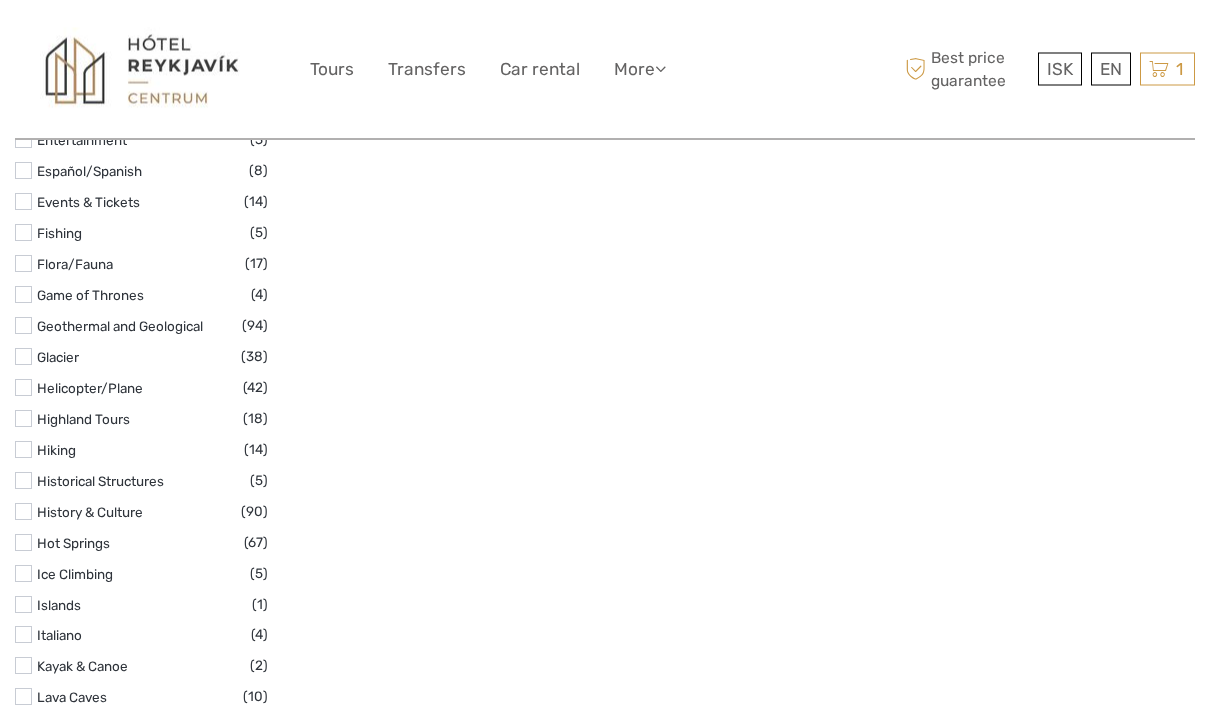 click at bounding box center [23, 450] 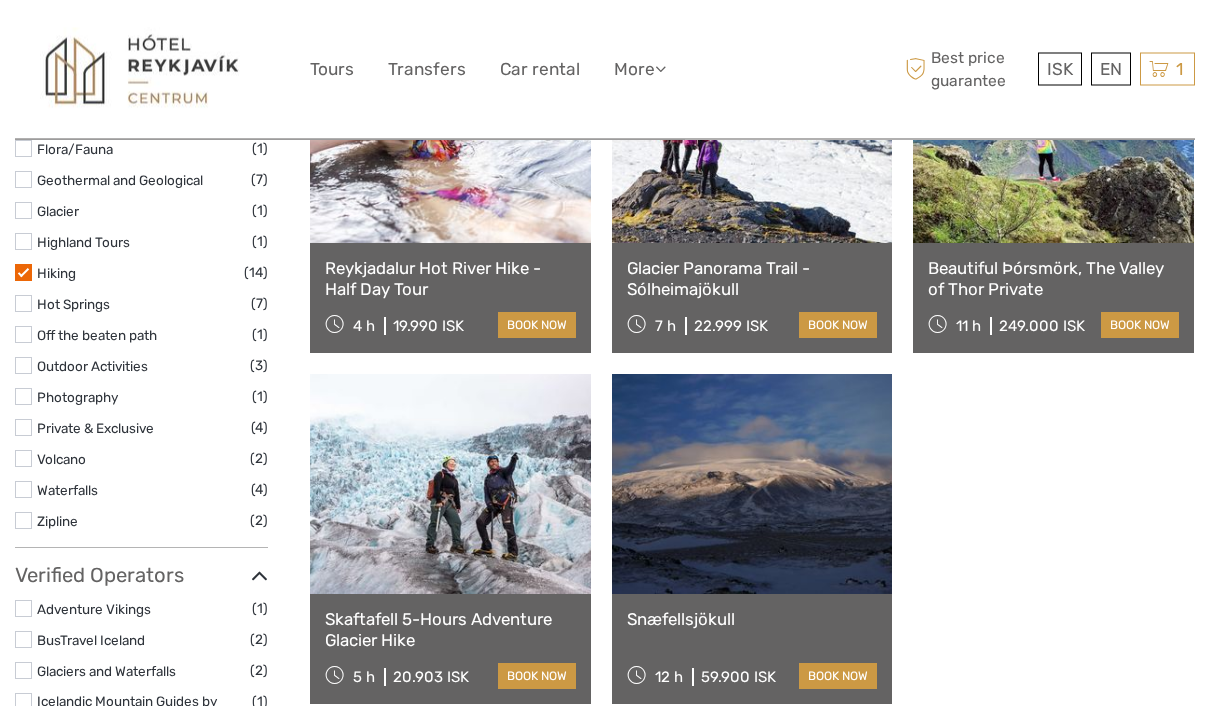 scroll, scrollTop: 1413, scrollLeft: 0, axis: vertical 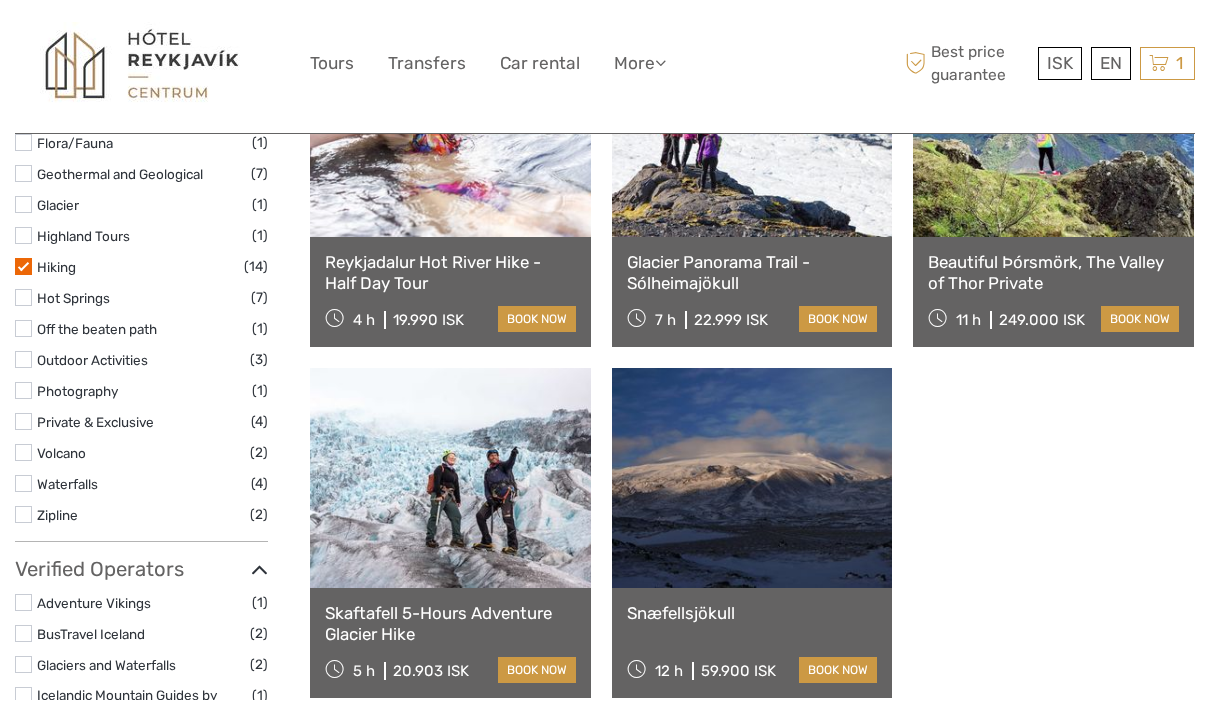 click on "Glacier Panorama Trail - Sólheimajökull" at bounding box center (752, 278) 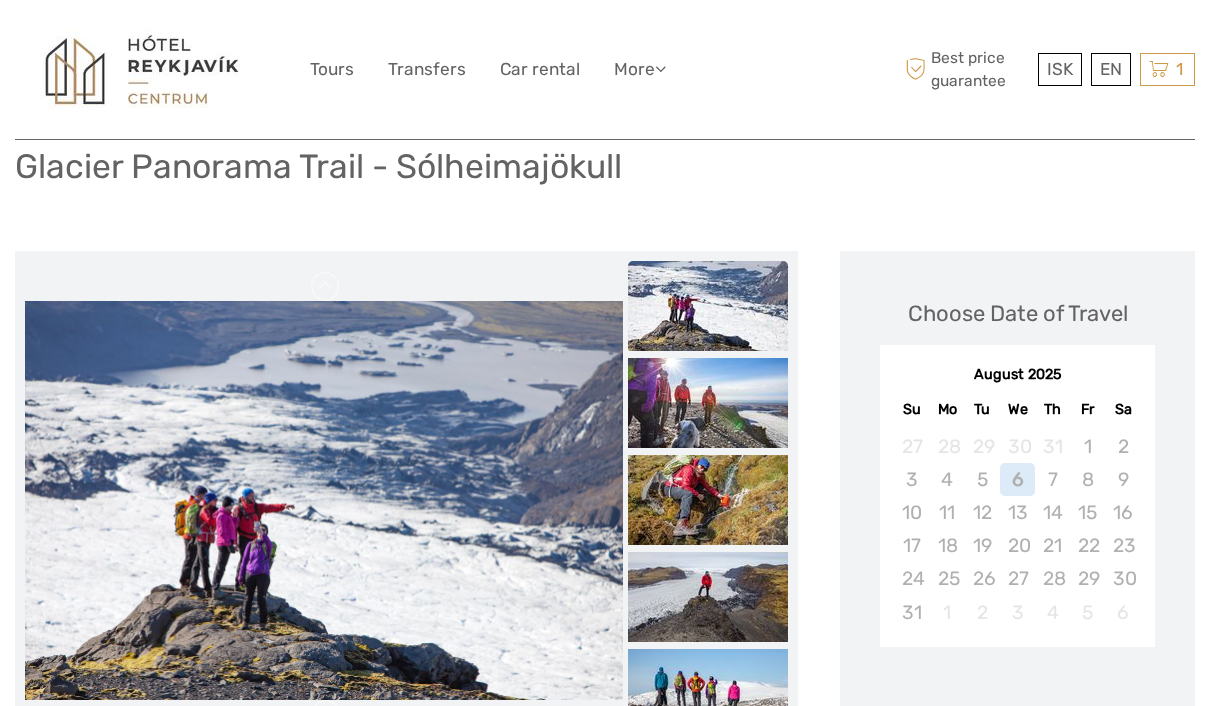scroll, scrollTop: 276, scrollLeft: 0, axis: vertical 